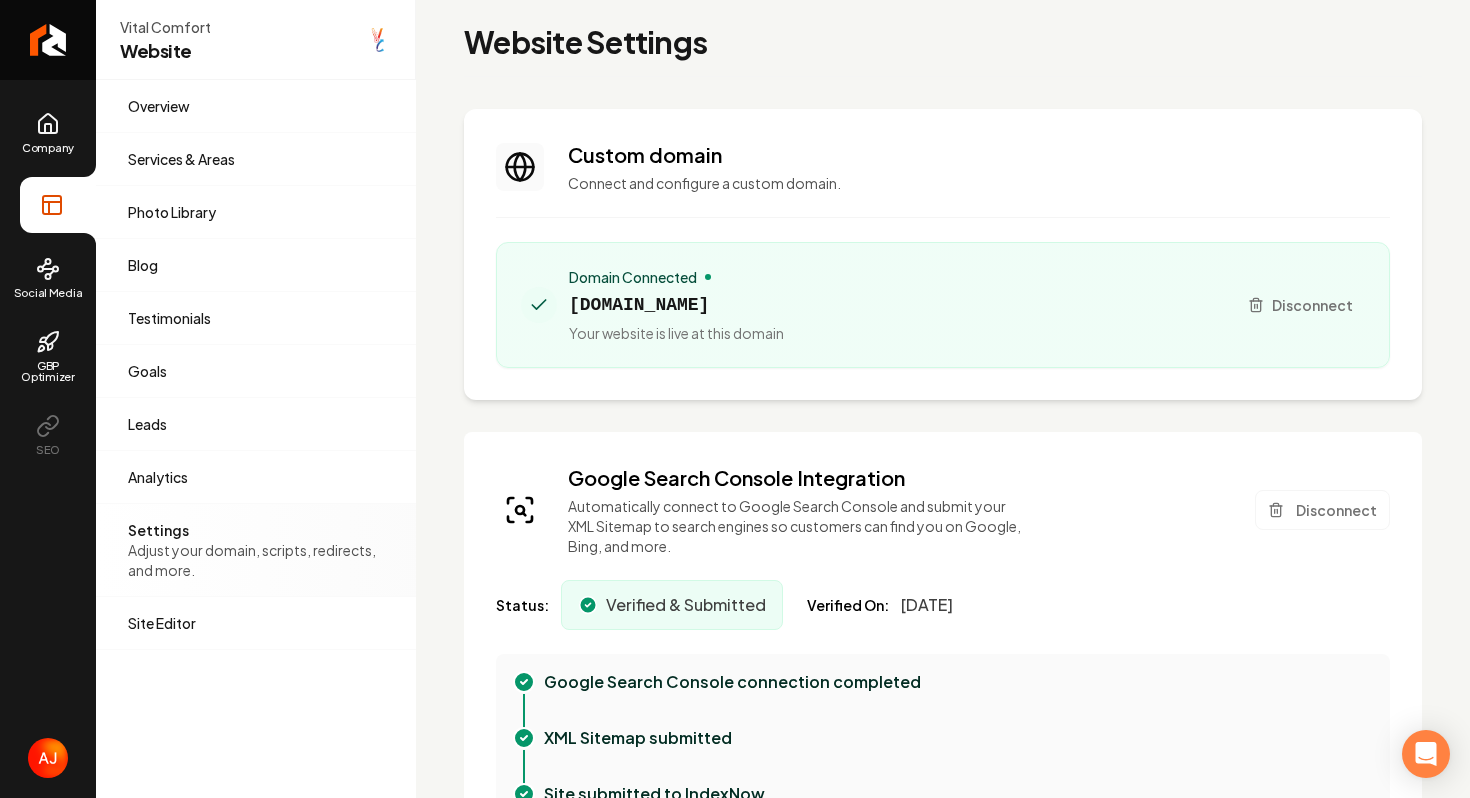 scroll, scrollTop: 0, scrollLeft: 0, axis: both 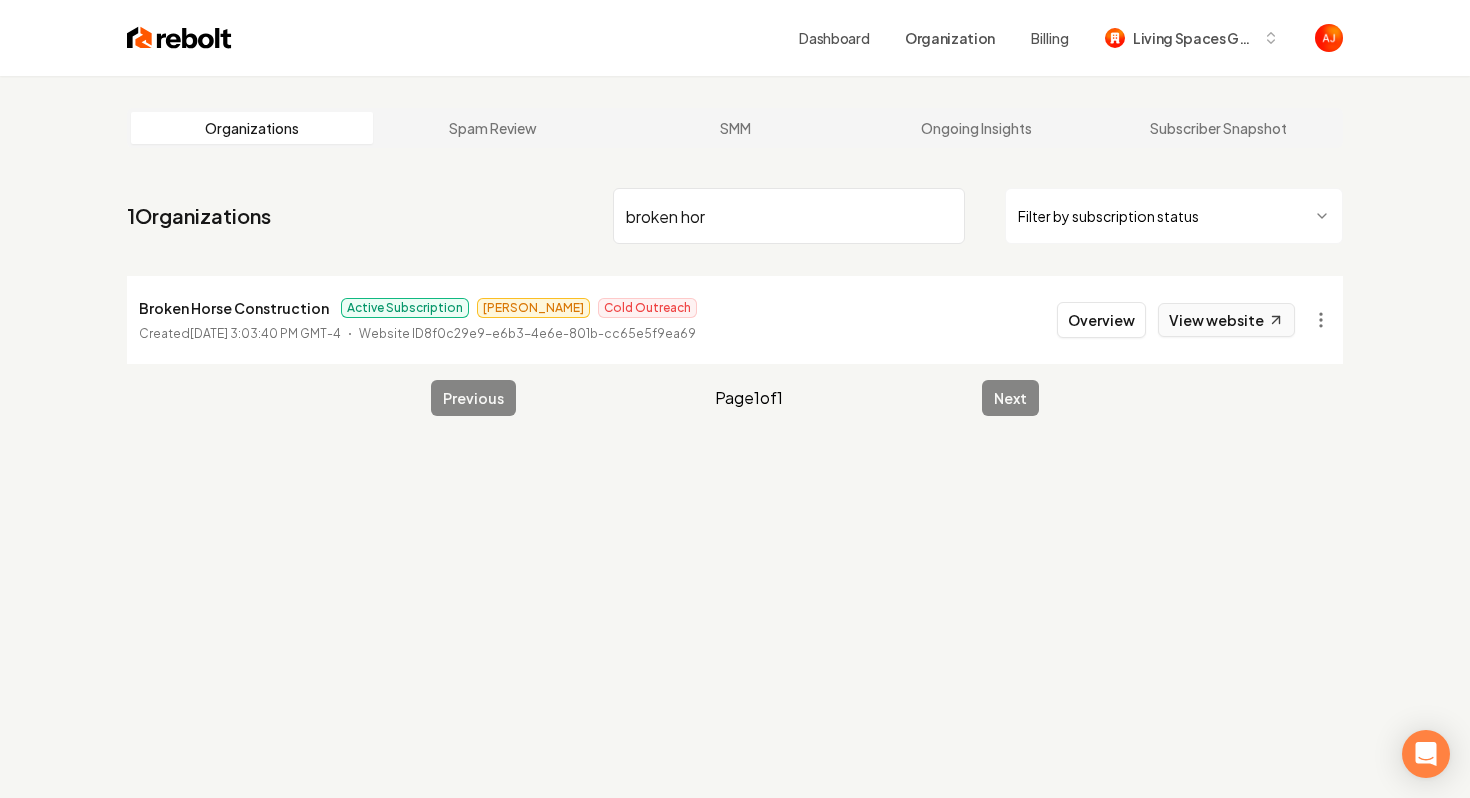 click on "View website" at bounding box center (1226, 320) 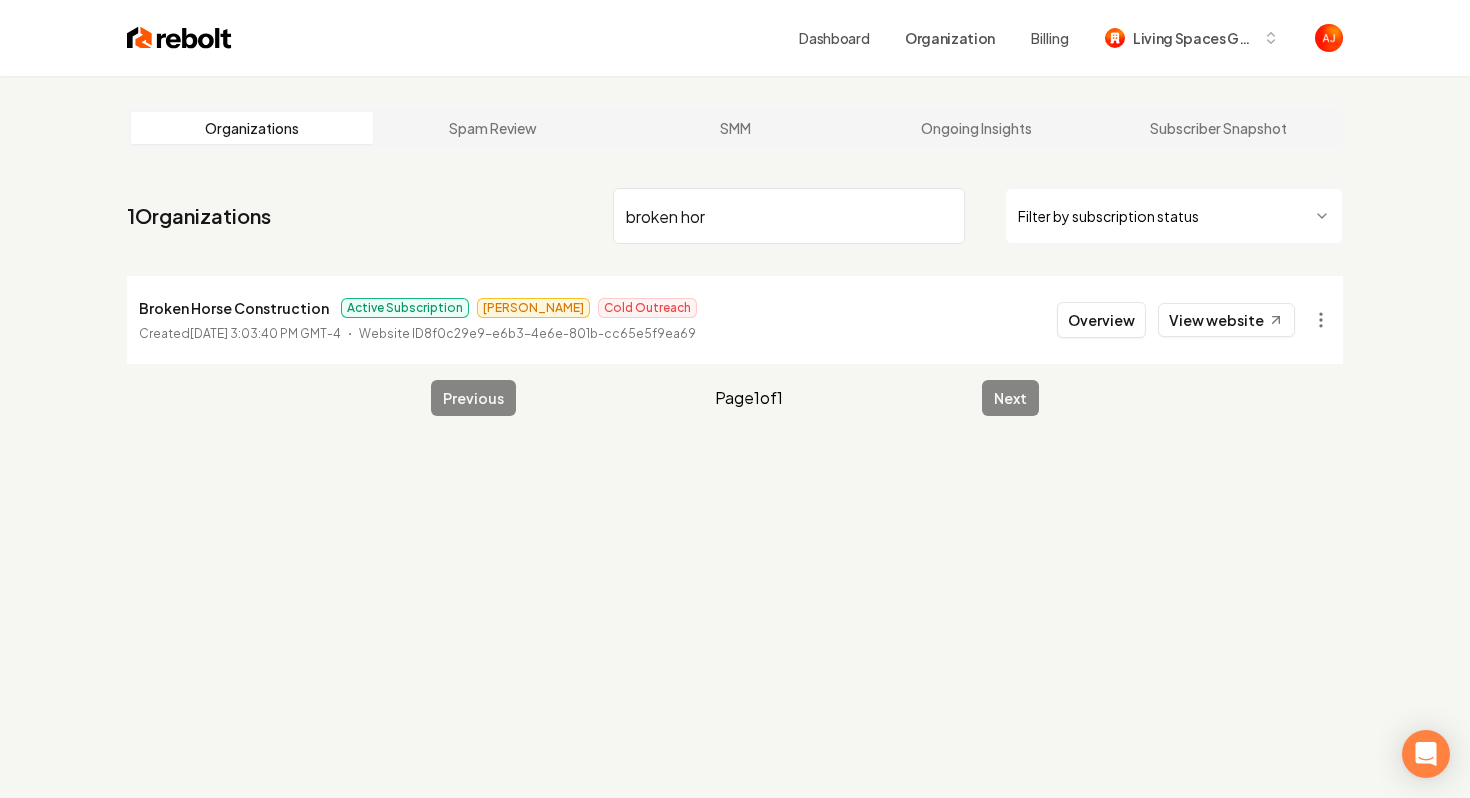 drag, startPoint x: 740, startPoint y: 219, endPoint x: 553, endPoint y: 214, distance: 187.06683 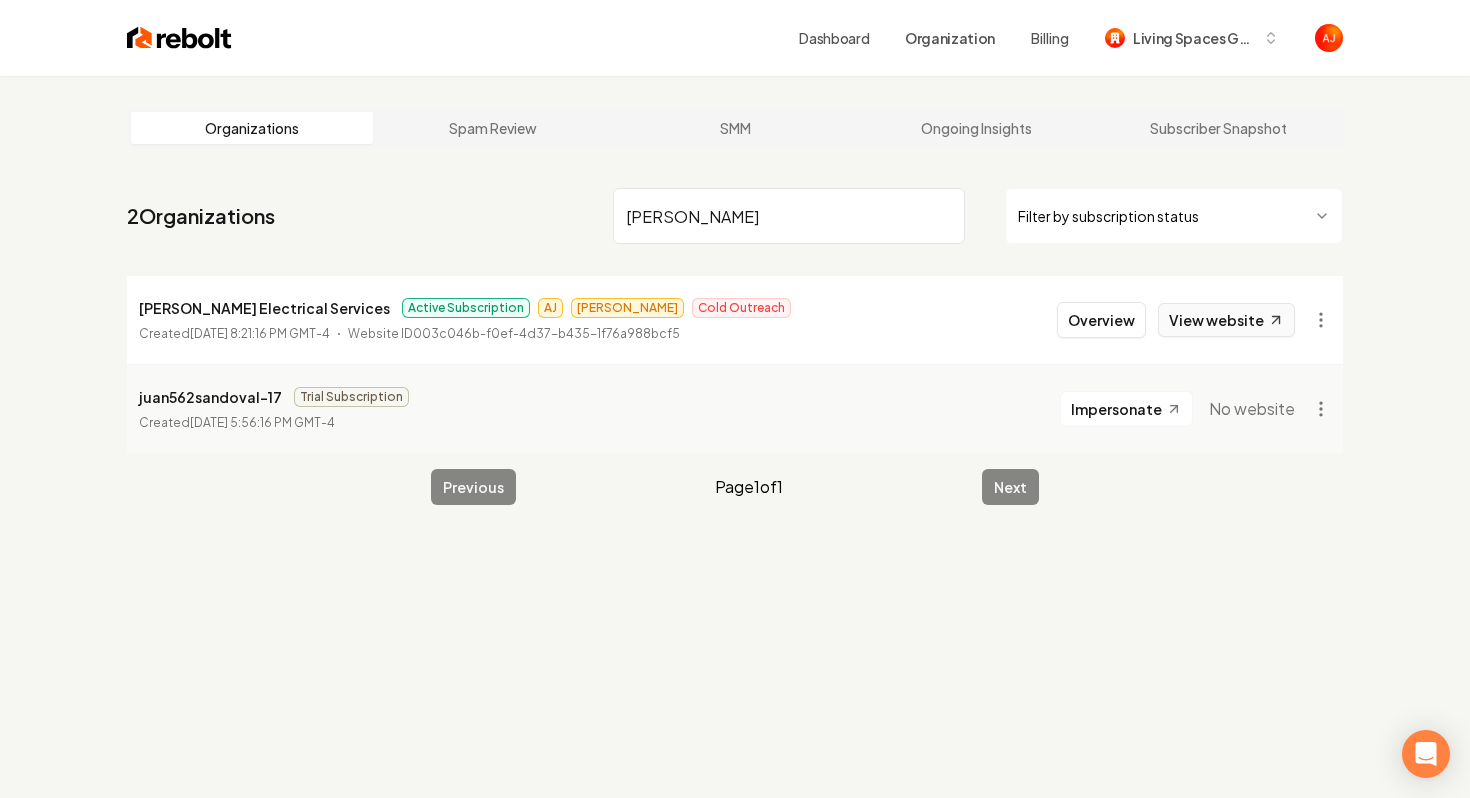 click on "View website" at bounding box center (1226, 320) 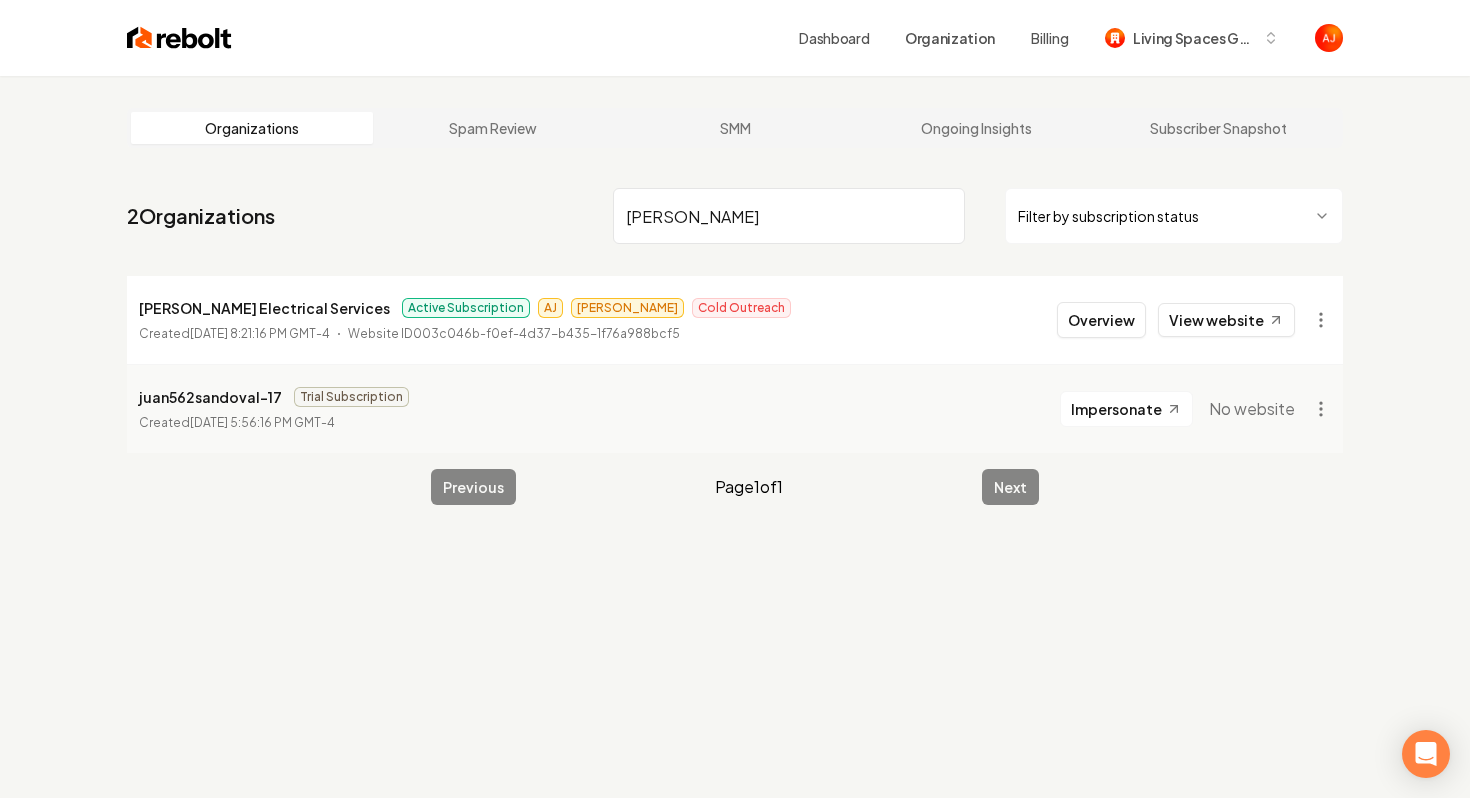 drag, startPoint x: 715, startPoint y: 227, endPoint x: 495, endPoint y: 227, distance: 220 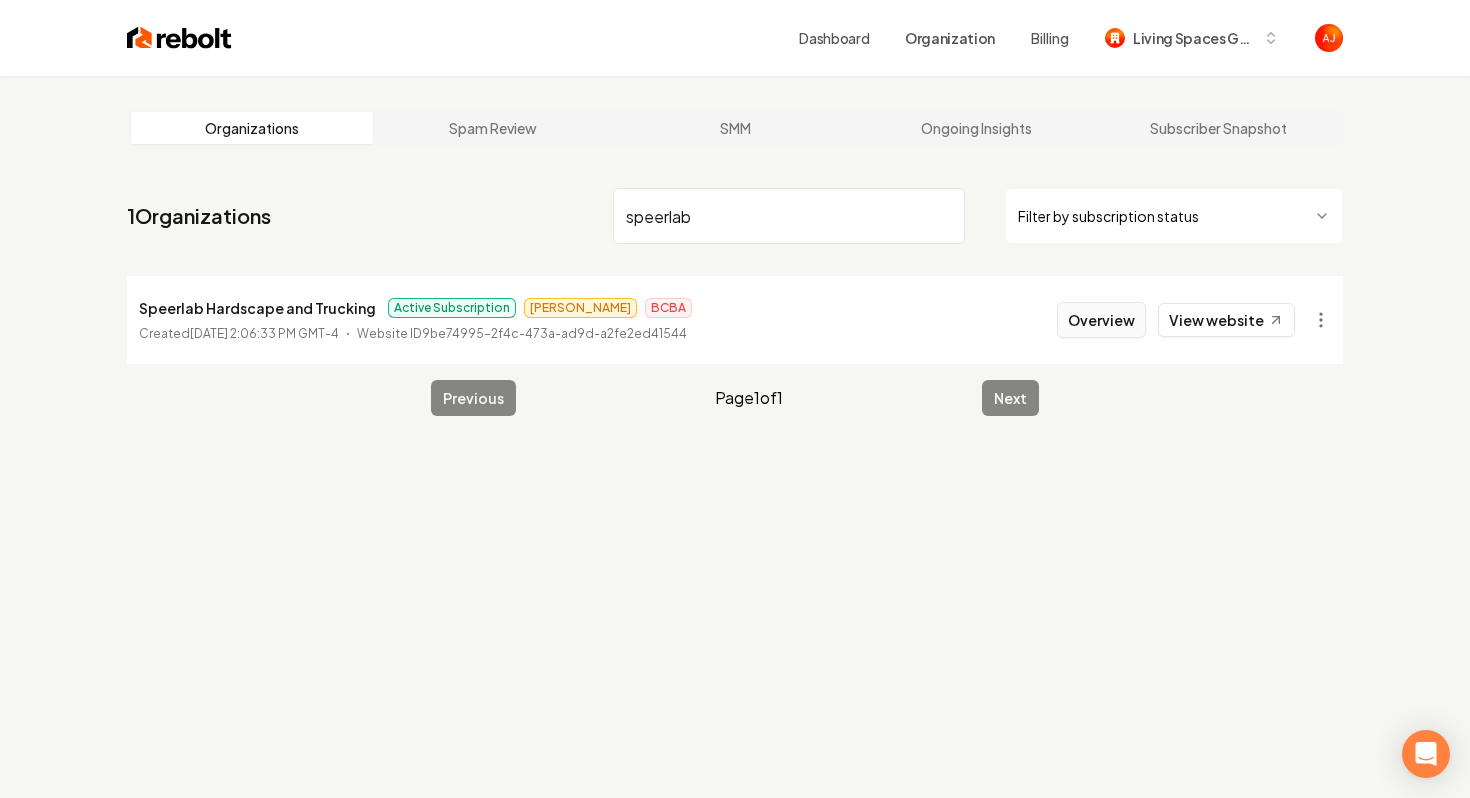 type on "speerlab" 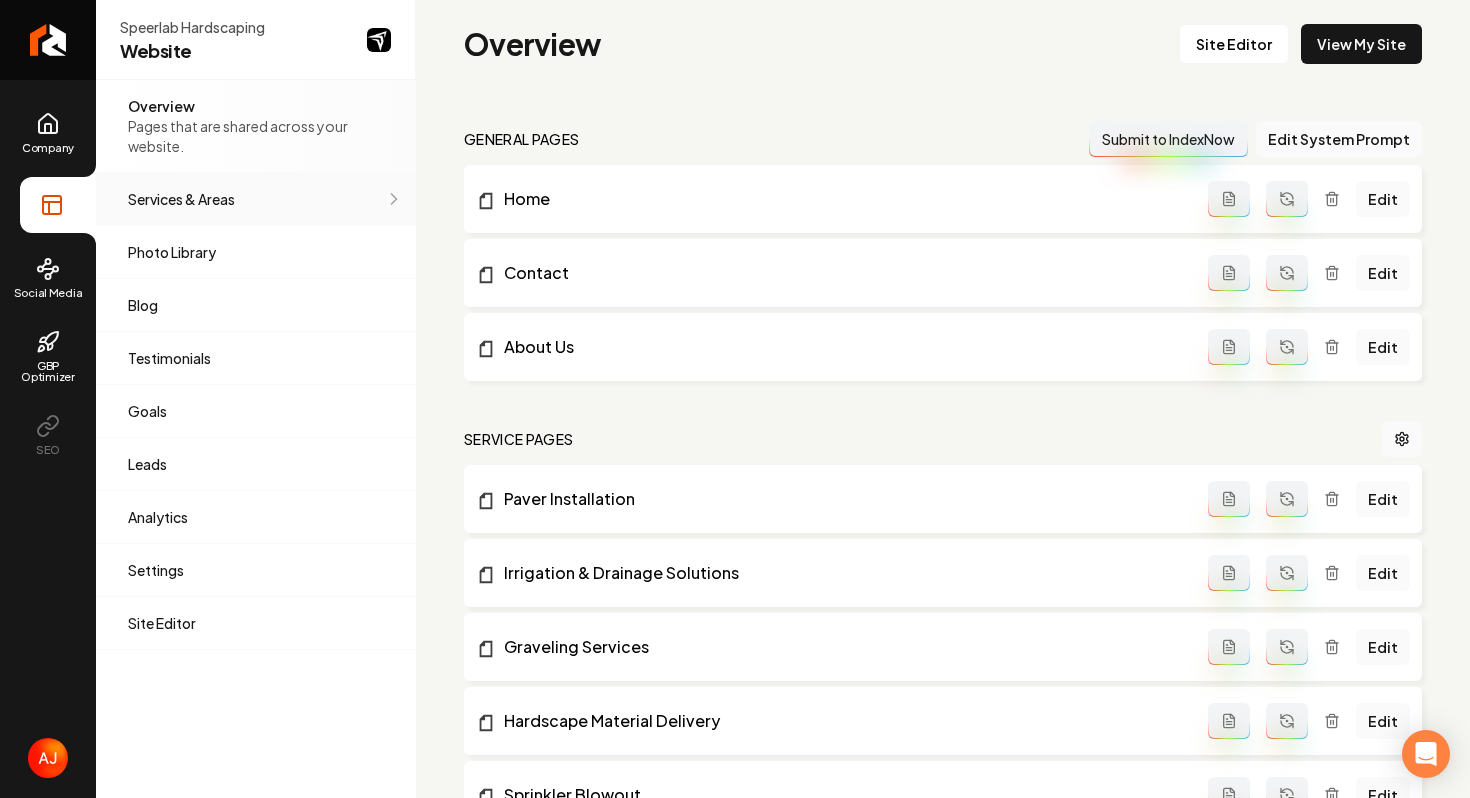 click on "Services & Areas Adjust your services and areas of expertise." at bounding box center (256, 199) 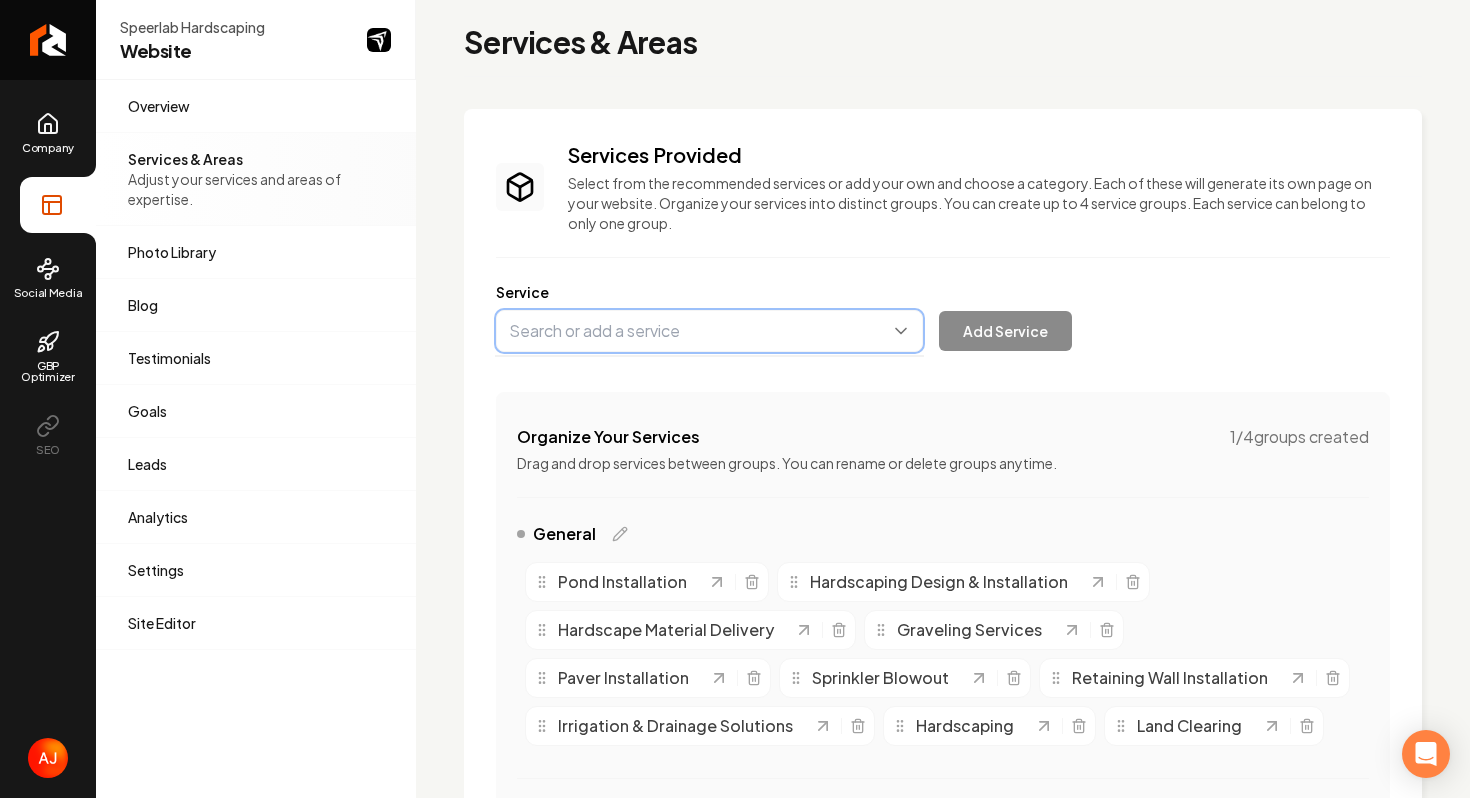 click at bounding box center [709, 331] 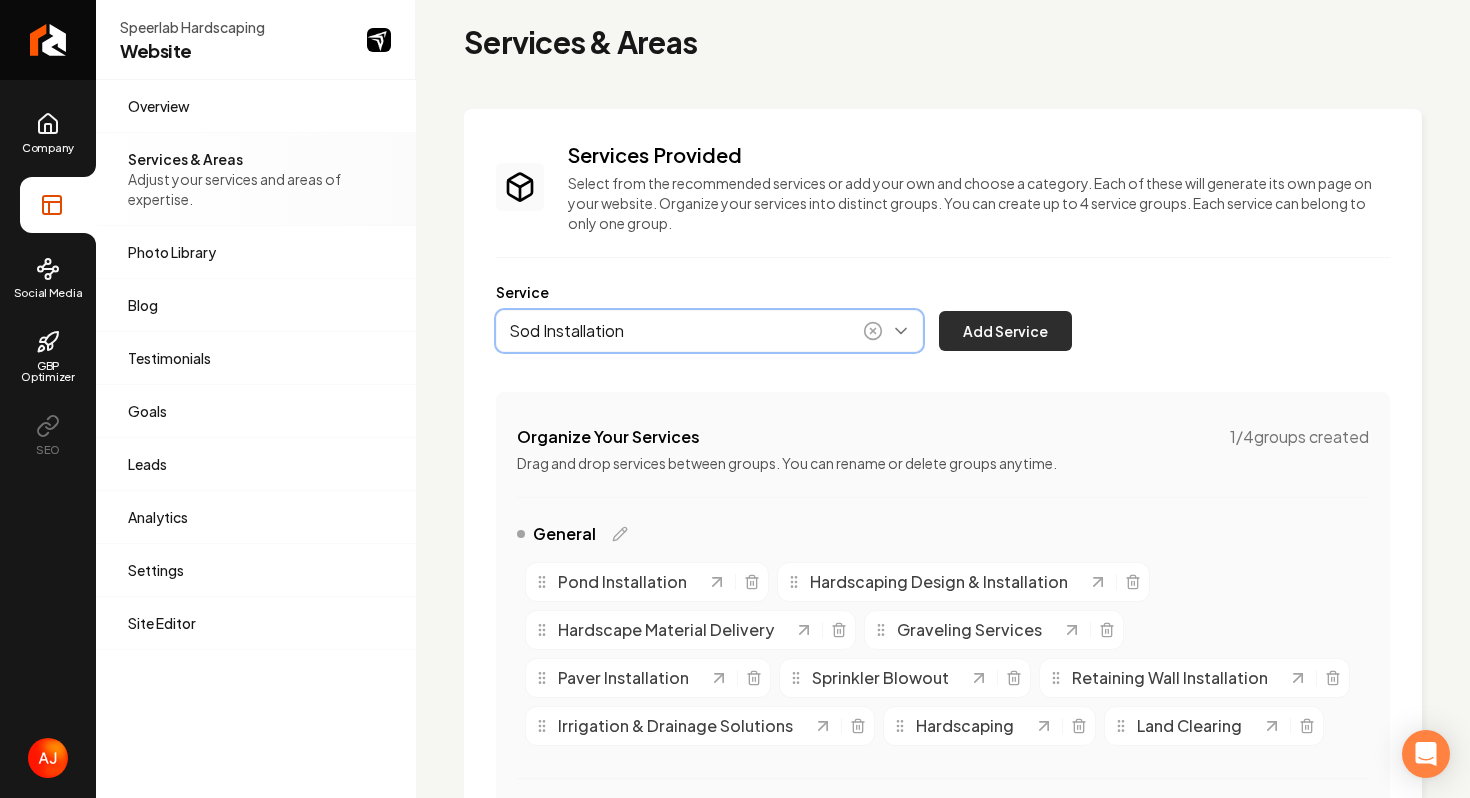 type on "Sod Installation" 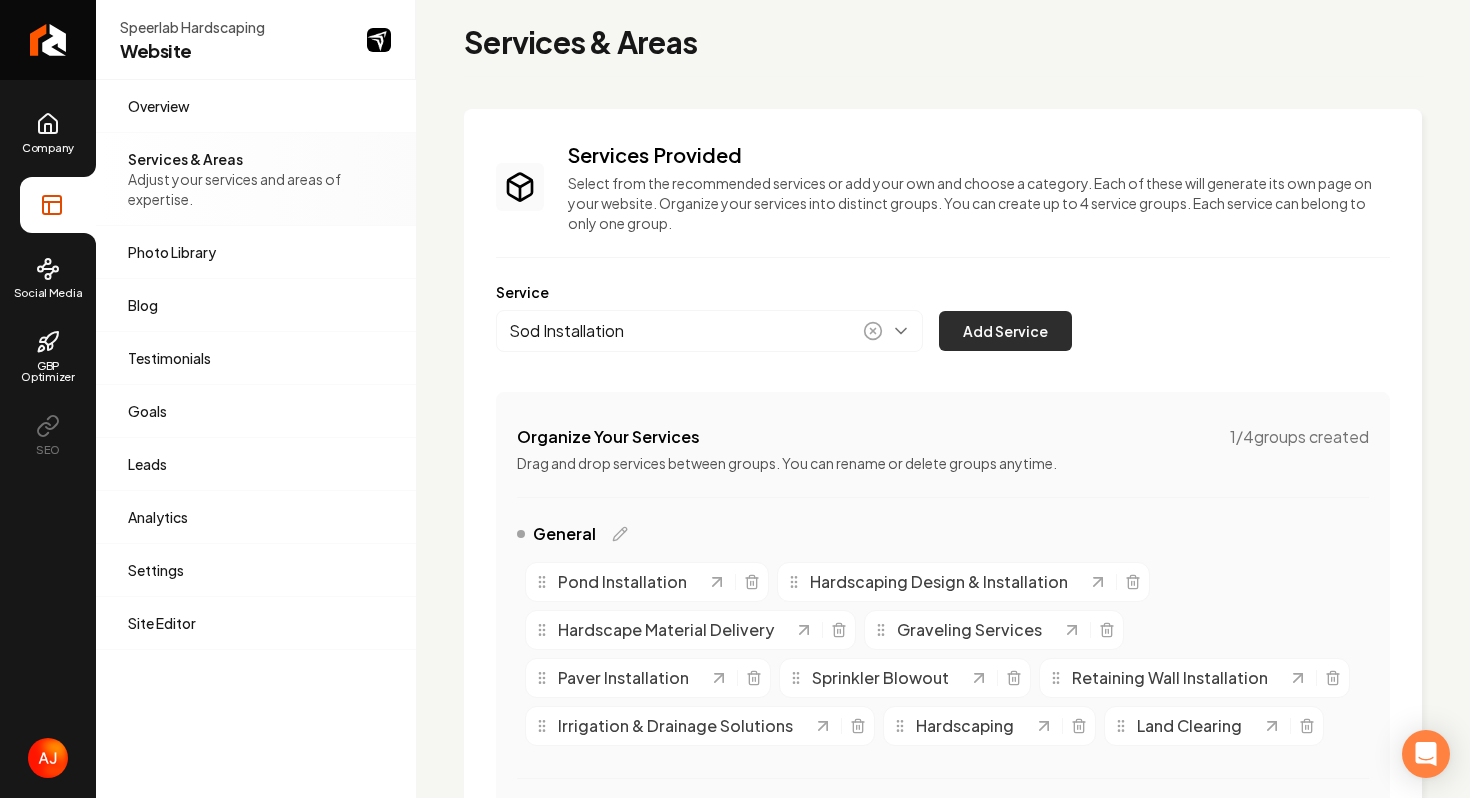 click on "Add Service" at bounding box center [1005, 331] 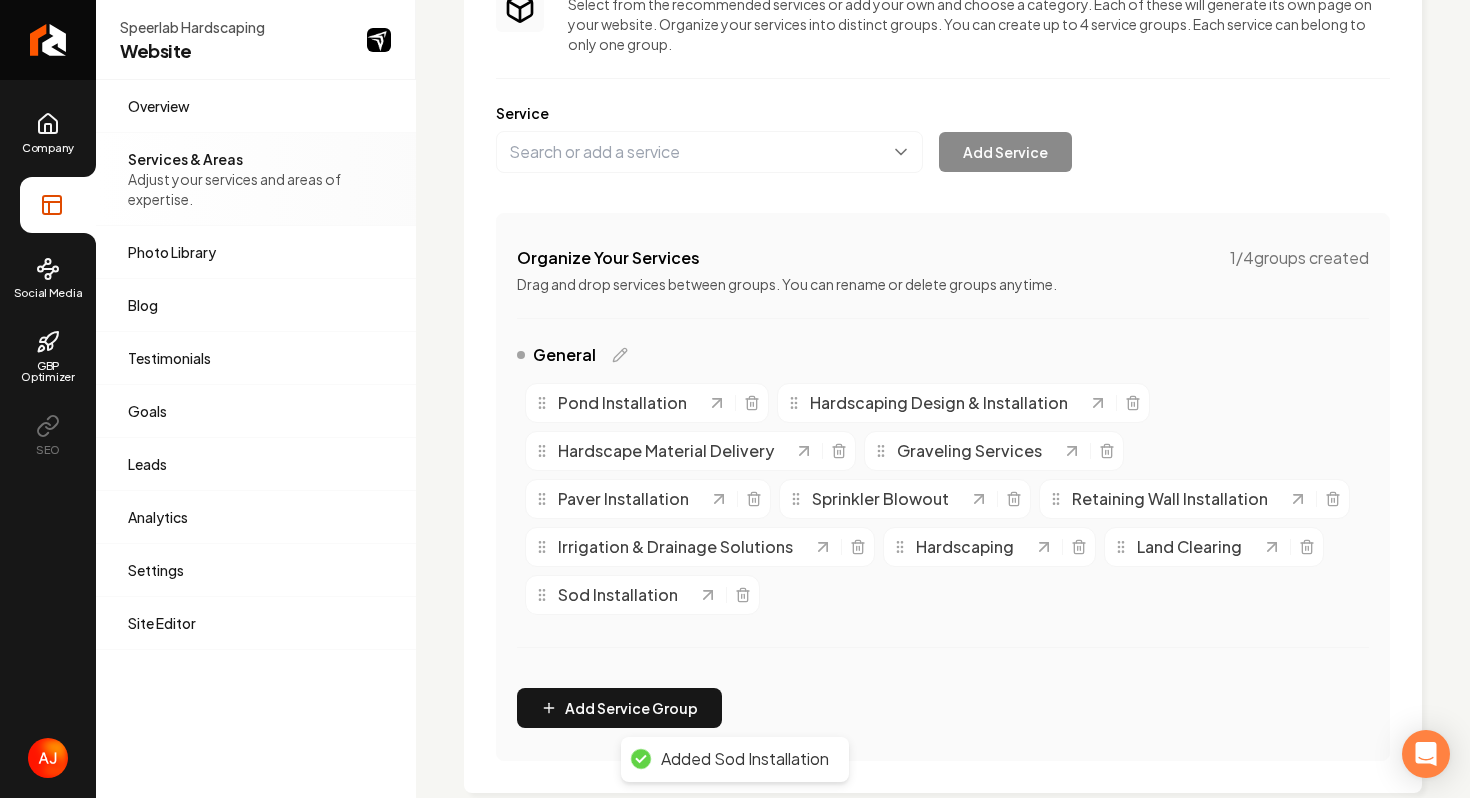 scroll, scrollTop: 203, scrollLeft: 0, axis: vertical 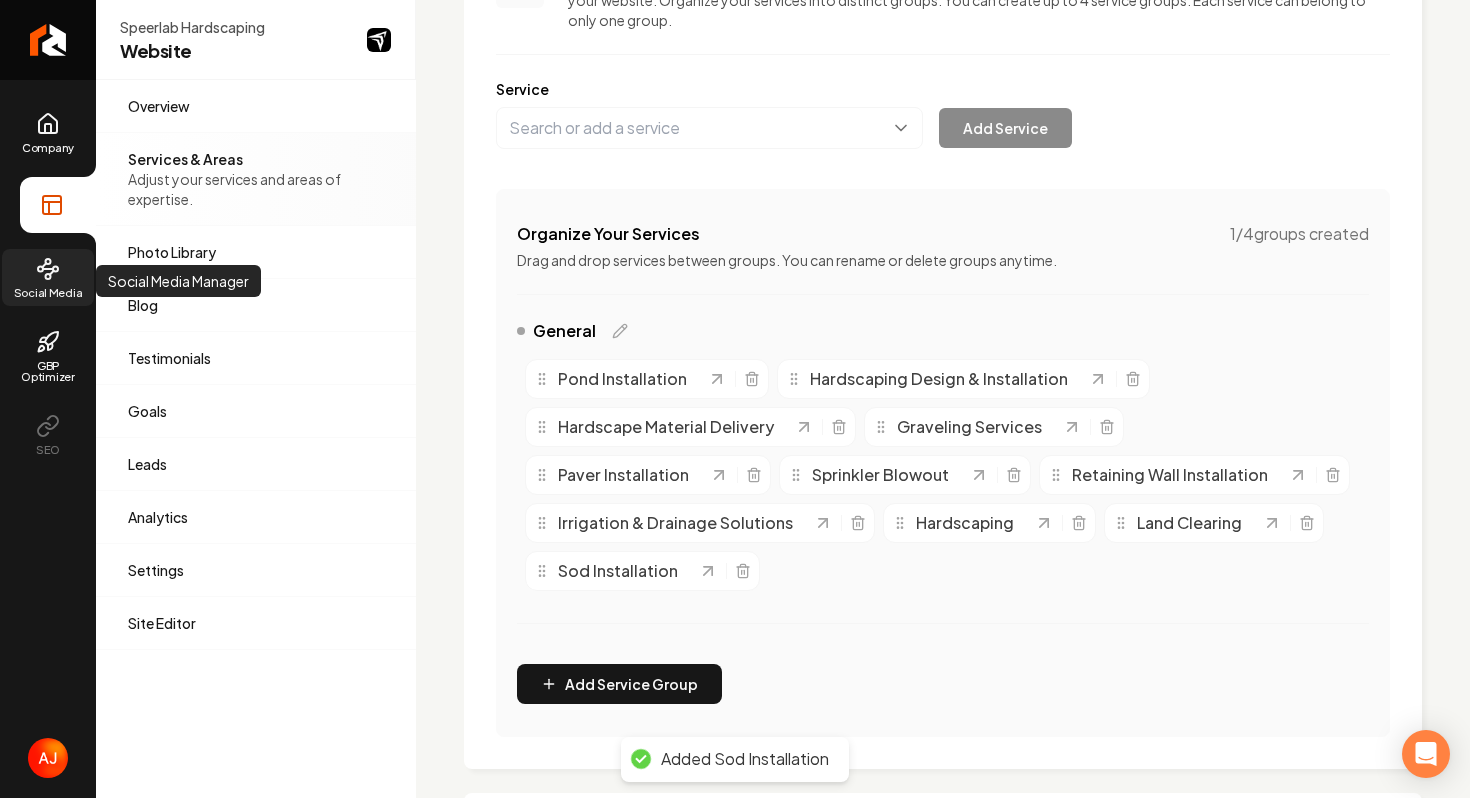 click 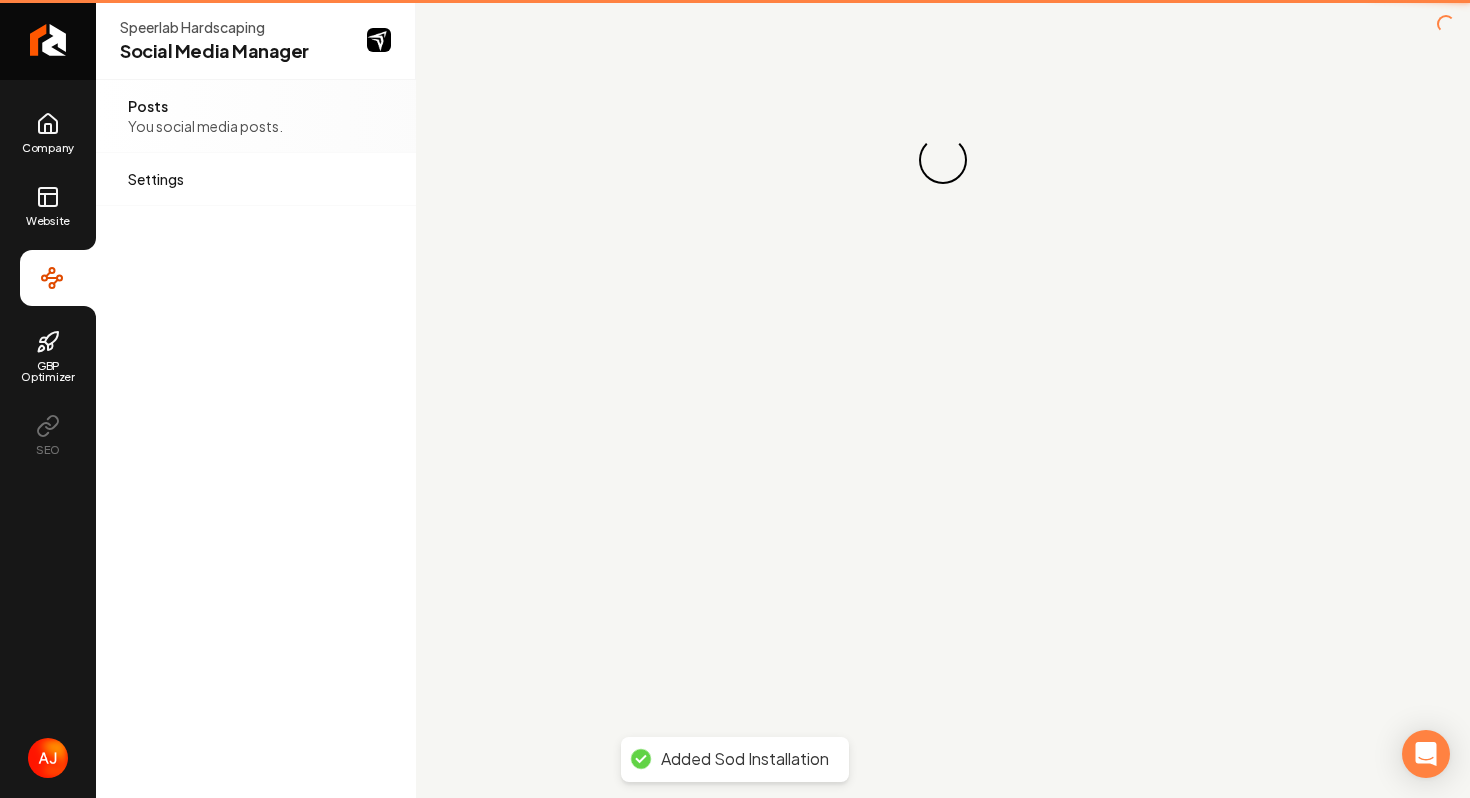 scroll, scrollTop: 0, scrollLeft: 0, axis: both 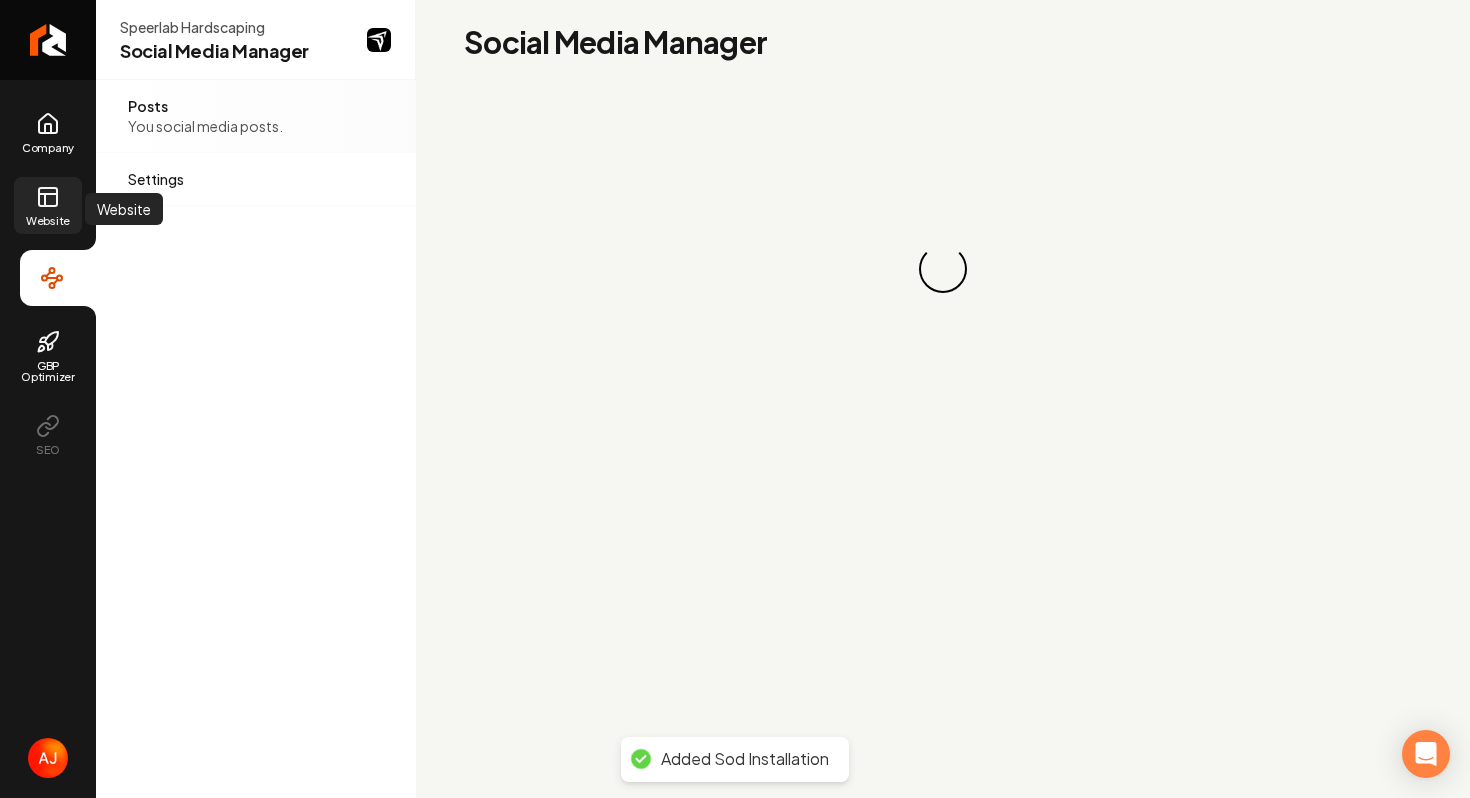click 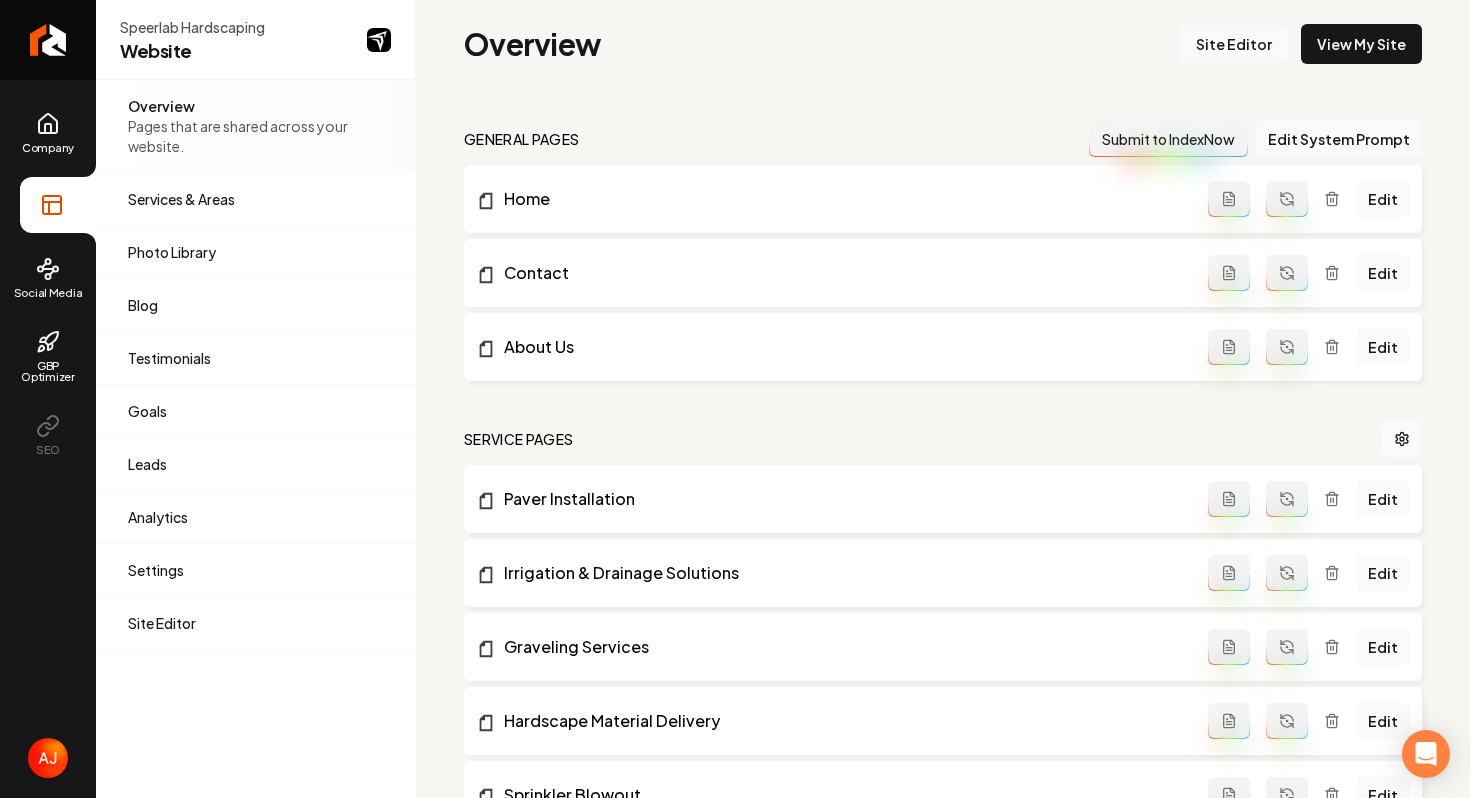 click on "Site Editor" at bounding box center [1234, 44] 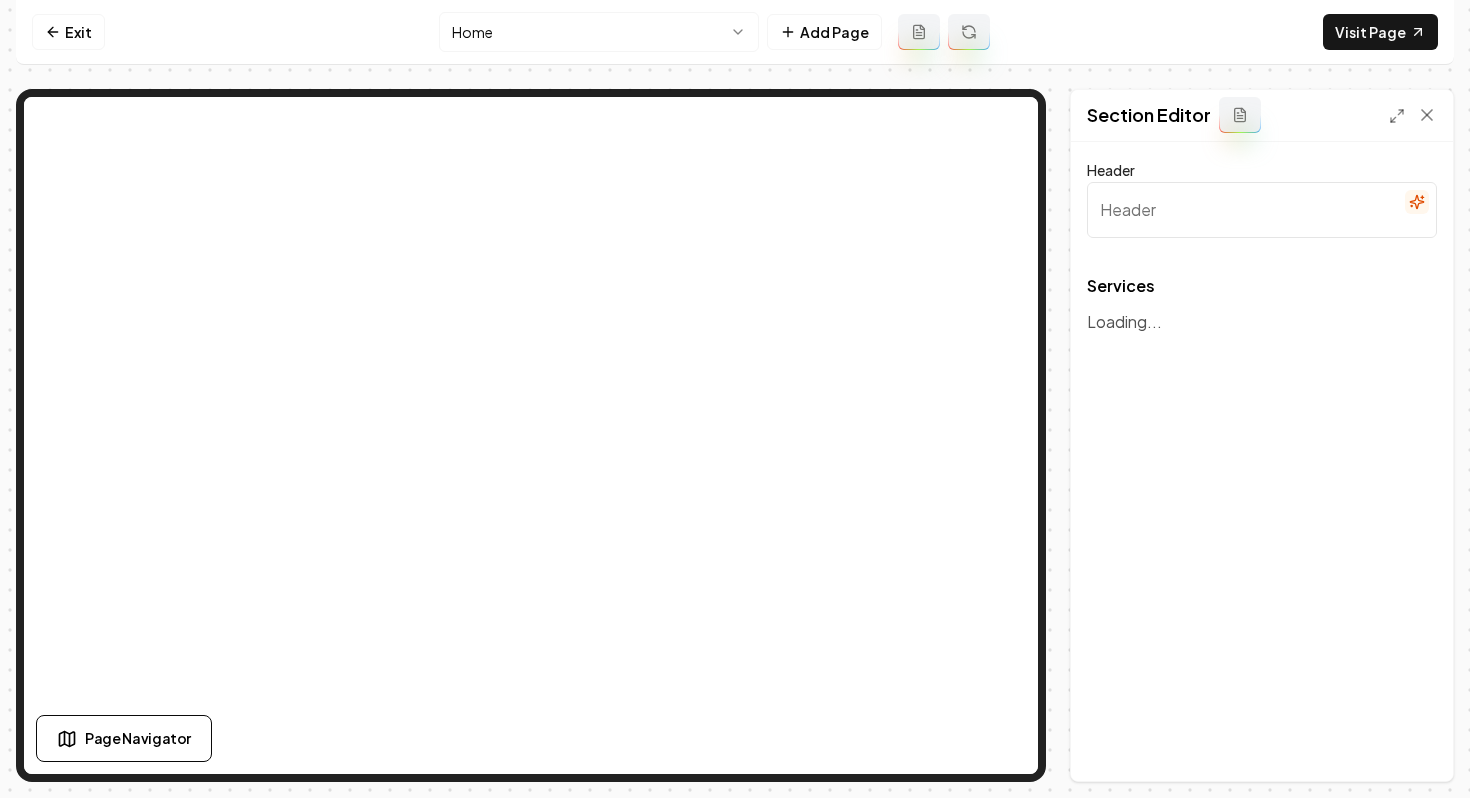 click on "Exit Home Add Page Visit Page" at bounding box center [735, 32] 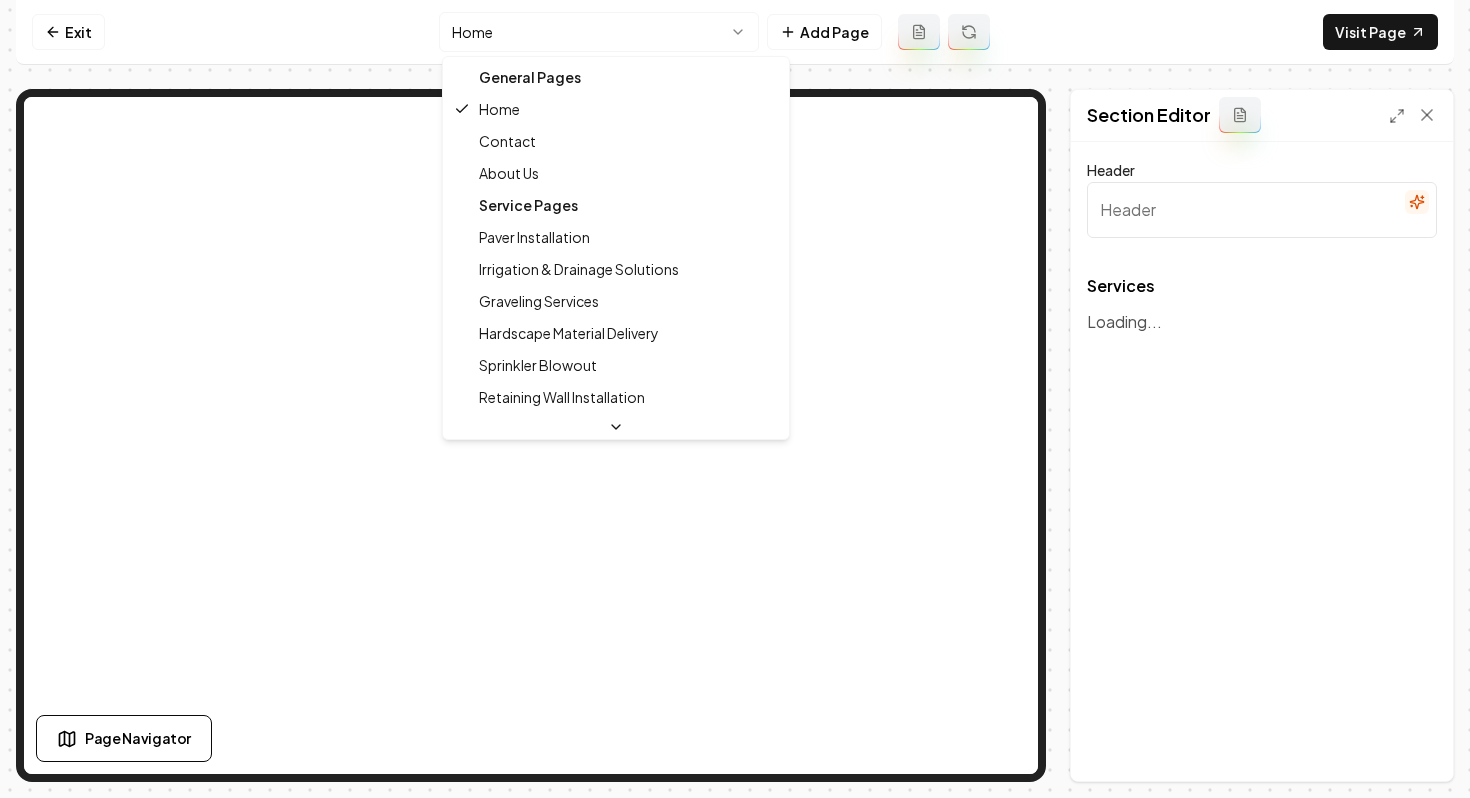 click on "Computer Required This feature is only available on a computer. Please switch to a computer to edit your site. Go back  Exit Home Add Page Visit Page  Page Navigator Page Settings Section Editor Header Services
To pick up a draggable item, press the space bar.
While dragging, use the arrow keys to move the item.
Press space again to drop the item in its new position, or press escape to cancel.
Loading... Discard Changes Save /dashboard/sites/9be74995-2f4c-473a-ad9d-a2fe2ed41544/pages/222759bc-b880-49b0-a269-c4abd94cac8c General Pages Home Contact About Us Service Pages Paver Installation Irrigation & Drainage Solutions Graveling Services Hardscape Material Delivery Sprinkler Blowout Retaining Wall Installation Hardscaping Design & Installation Hardscaping Pond Installation Land Clearing Sod Installation Service Area Pages [GEOGRAPHIC_DATA], [GEOGRAPHIC_DATA], [GEOGRAPHIC_DATA][PERSON_NAME], [GEOGRAPHIC_DATA], [GEOGRAPHIC_DATA][PERSON_NAME], [GEOGRAPHIC_DATA], [GEOGRAPHIC_DATA], [GEOGRAPHIC_DATA], [GEOGRAPHIC_DATA], [GEOGRAPHIC_DATA], [GEOGRAPHIC_DATA], [GEOGRAPHIC_DATA][PERSON_NAME], [GEOGRAPHIC_DATA][PERSON_NAME], [GEOGRAPHIC_DATA]" at bounding box center (735, 399) 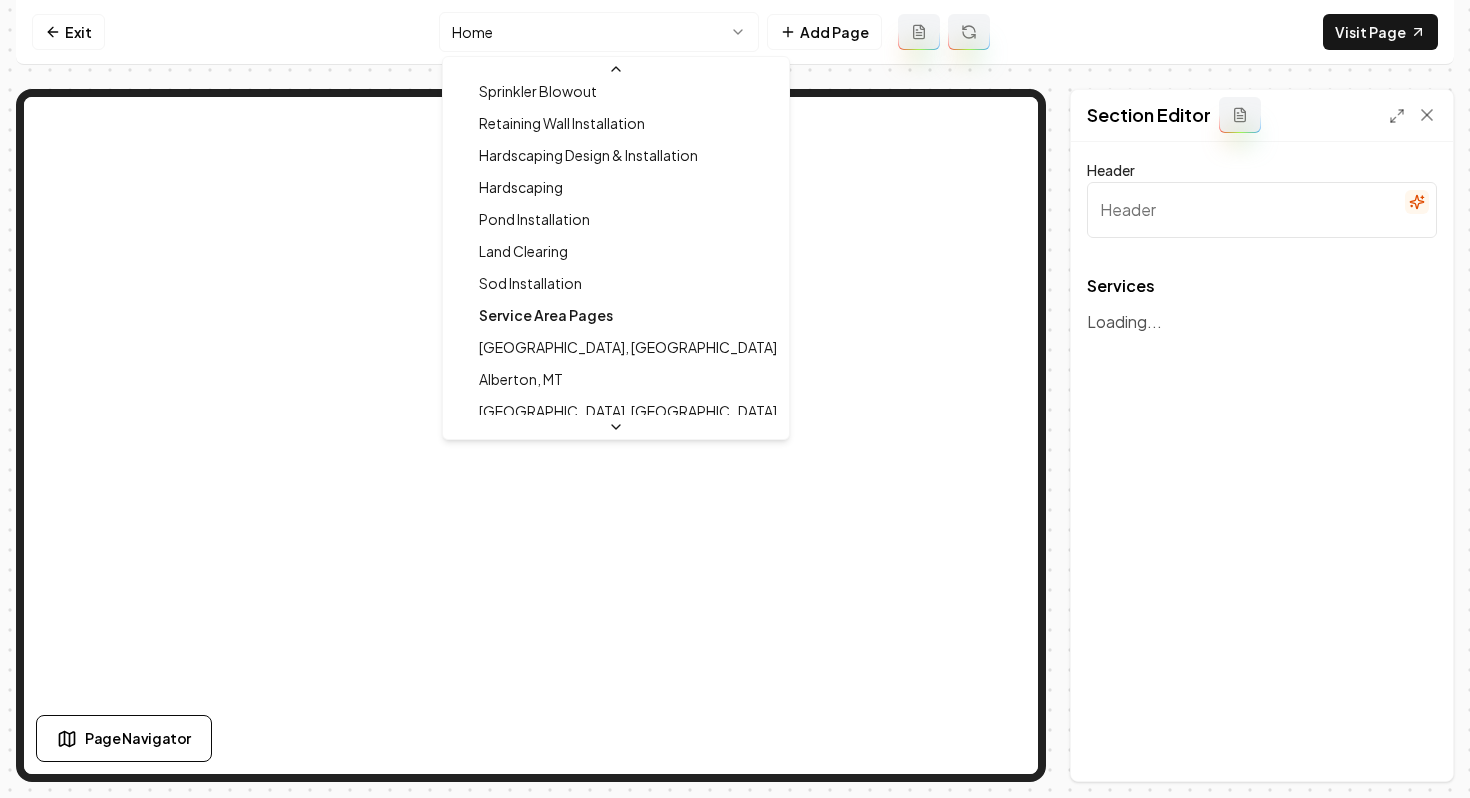 scroll, scrollTop: 289, scrollLeft: 0, axis: vertical 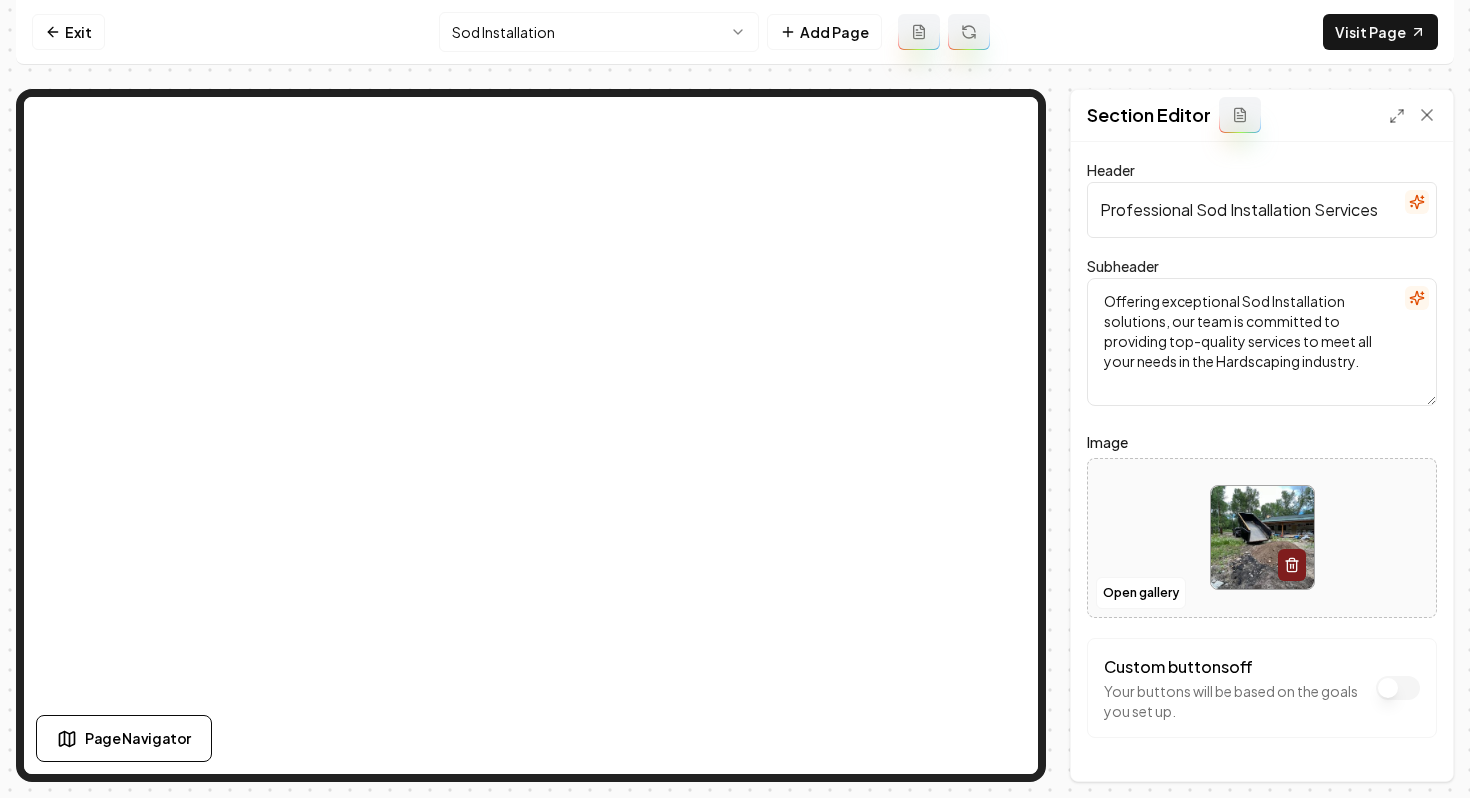 click at bounding box center [1262, 537] 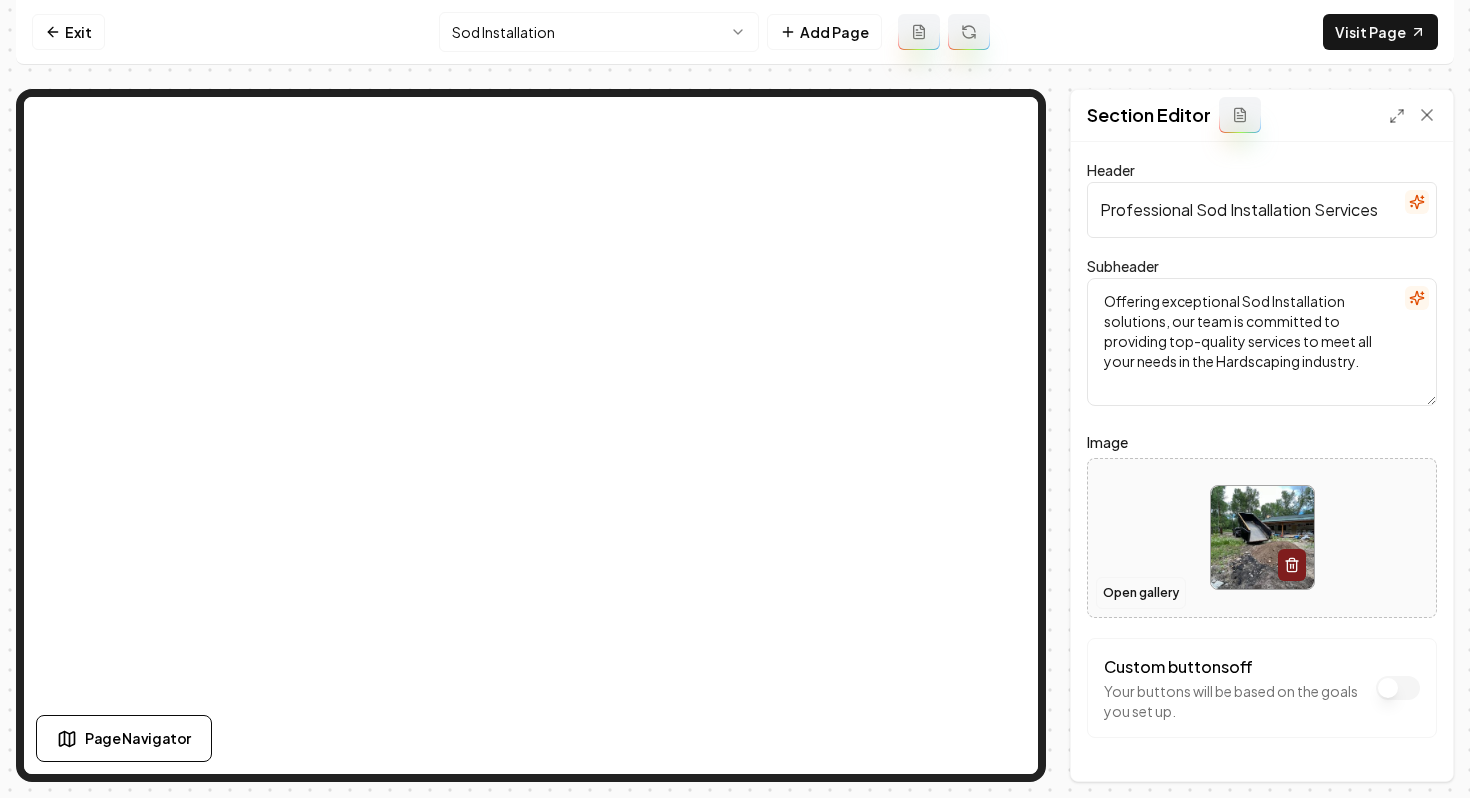 click on "Open gallery" at bounding box center [1141, 593] 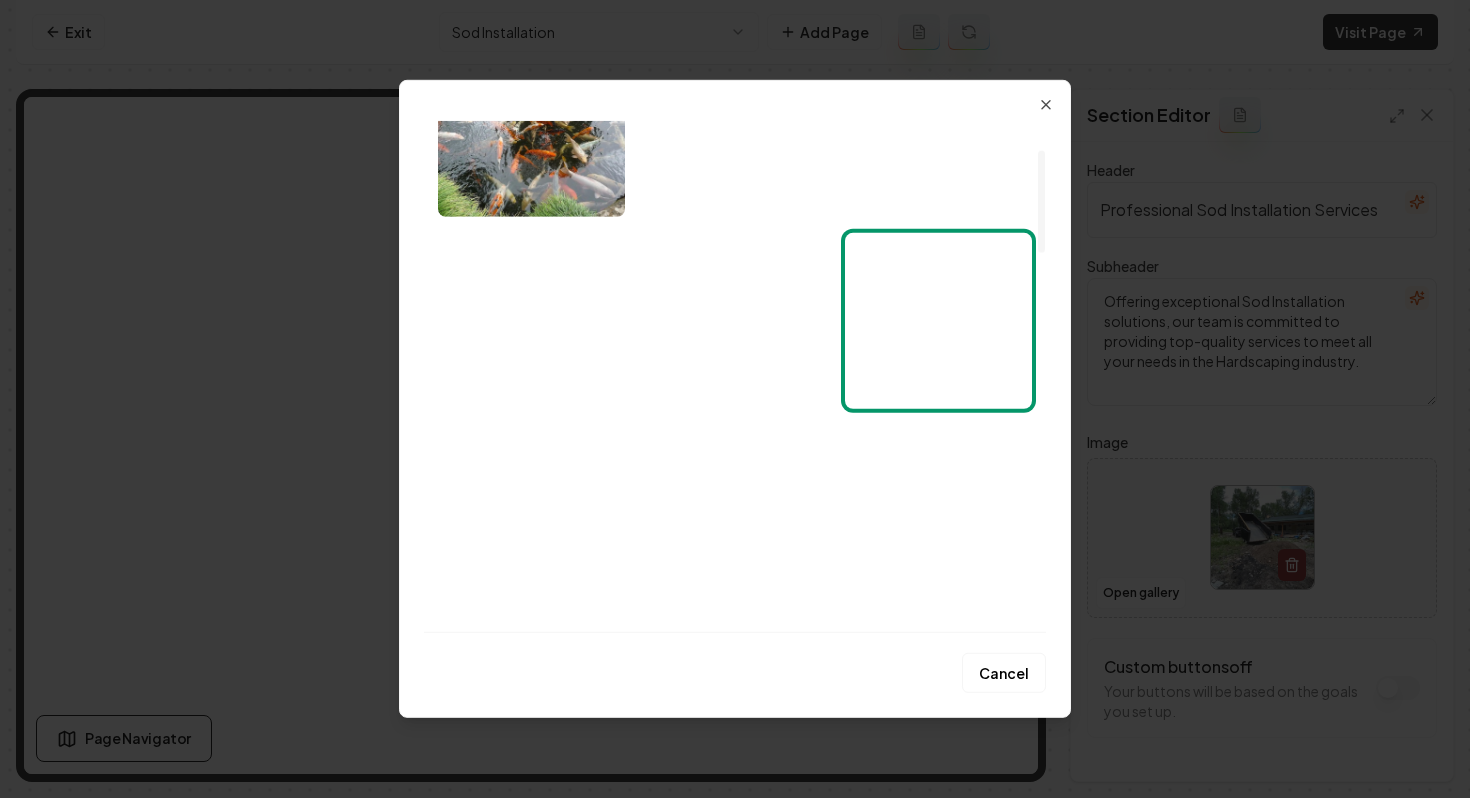 scroll, scrollTop: 0, scrollLeft: 0, axis: both 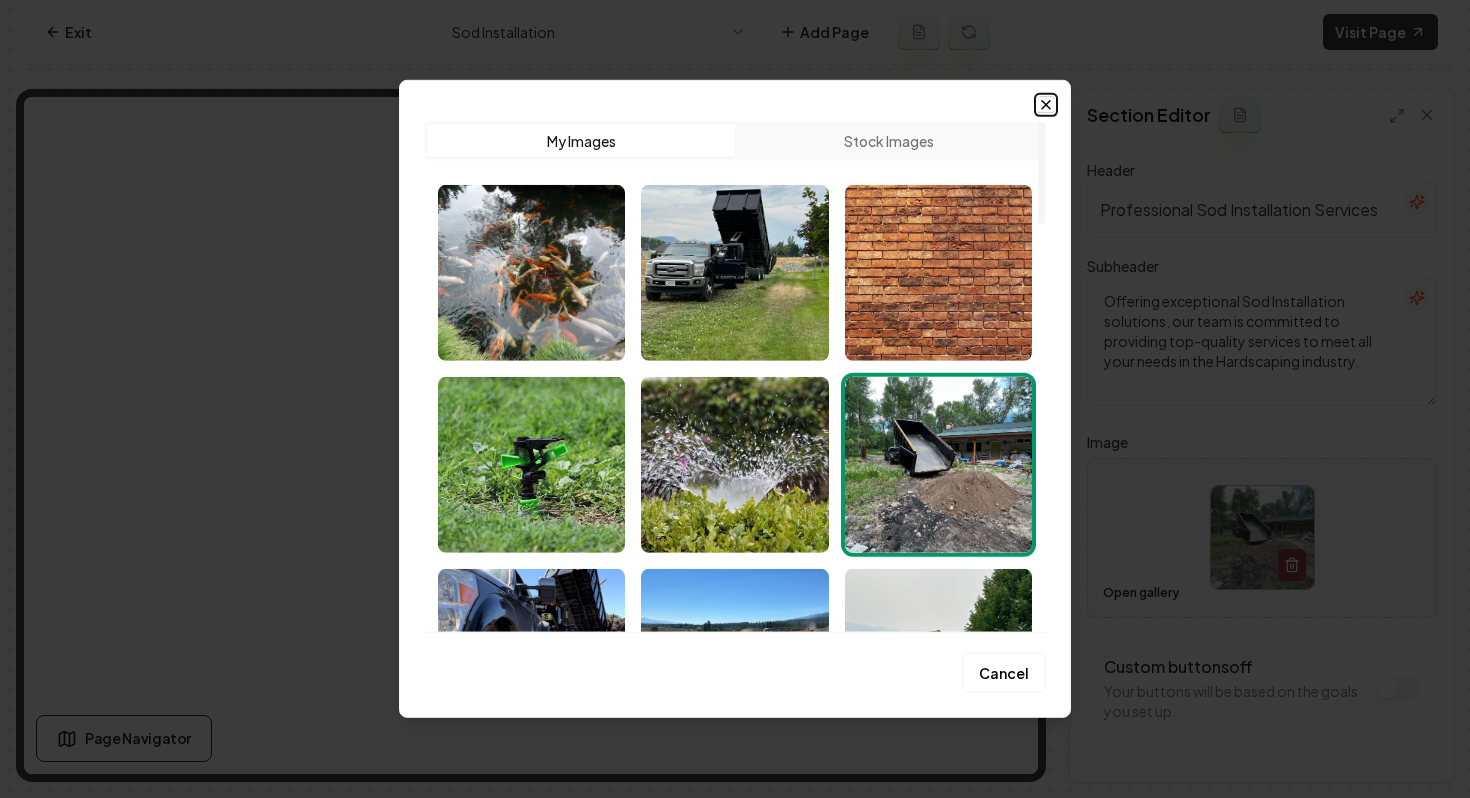 click 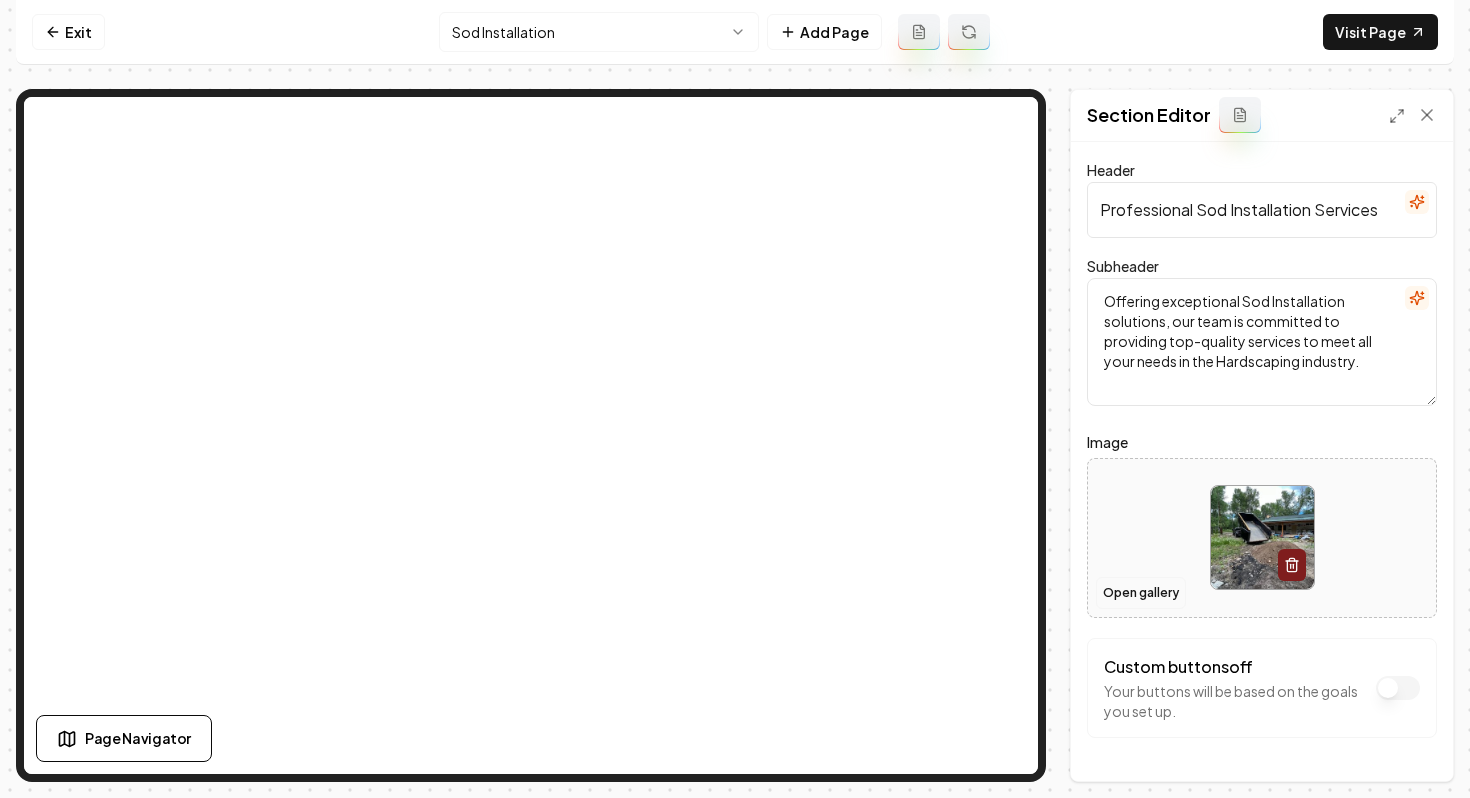 click on "Open gallery" at bounding box center (1141, 593) 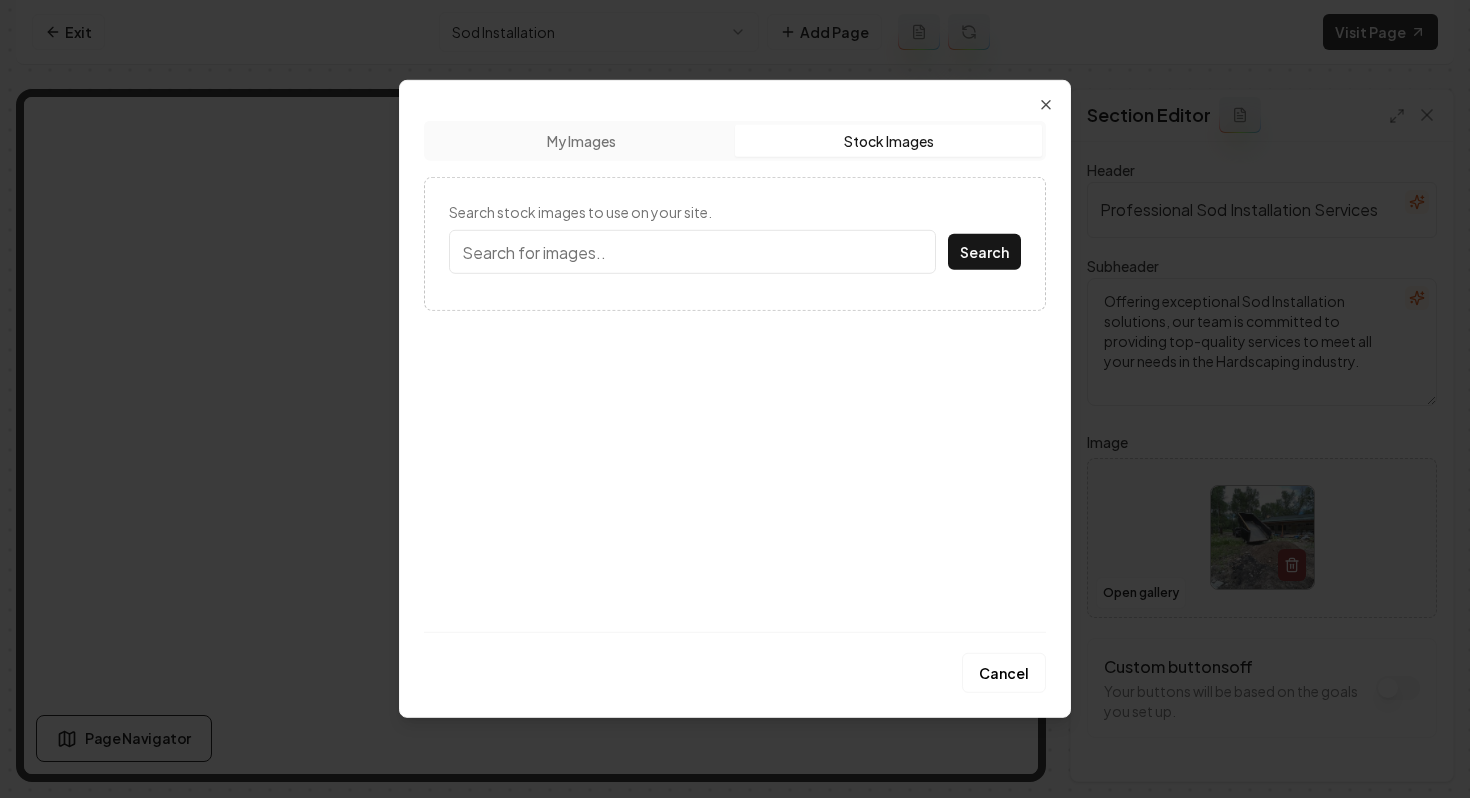 click on "Stock Images" at bounding box center (888, 141) 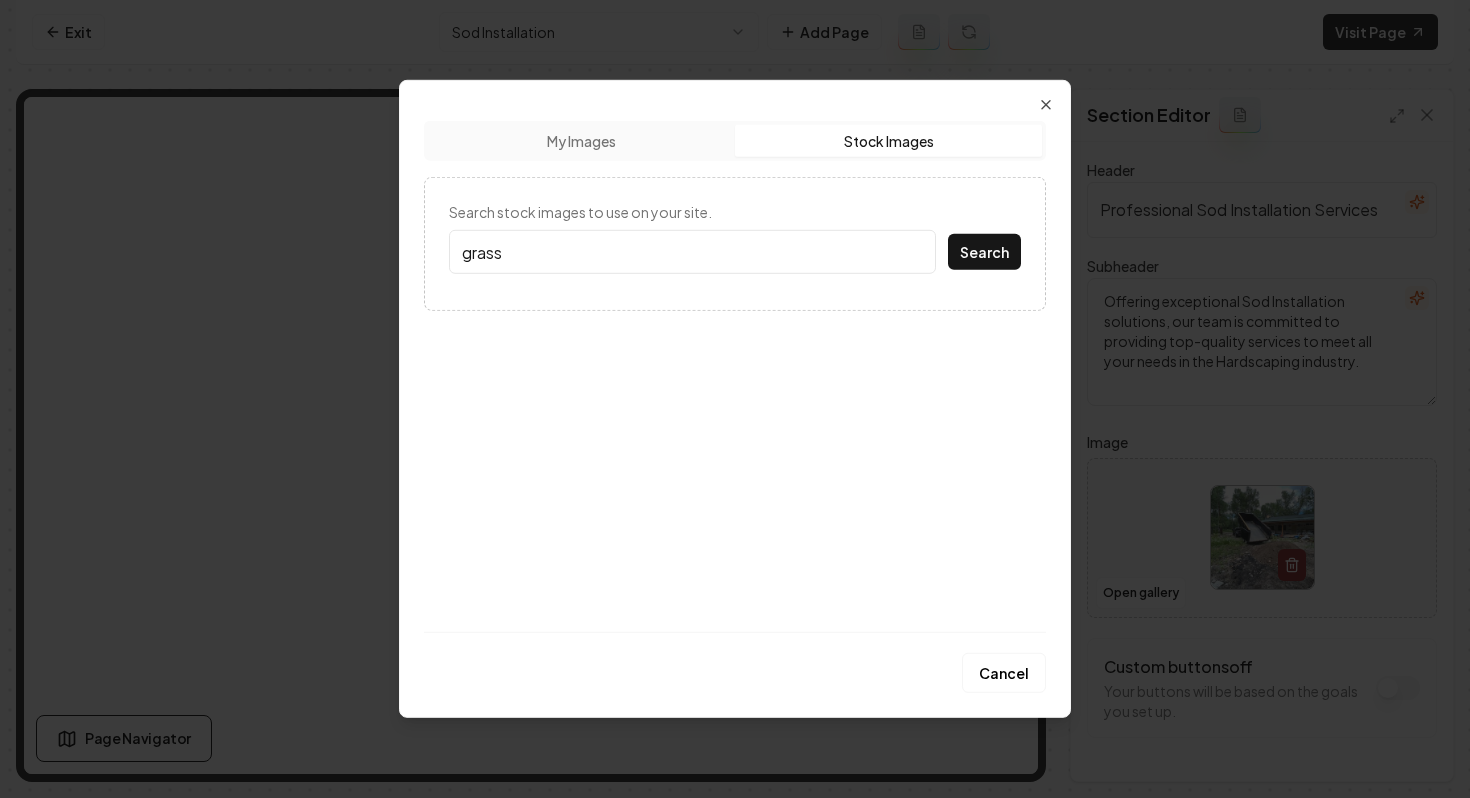type on "grass" 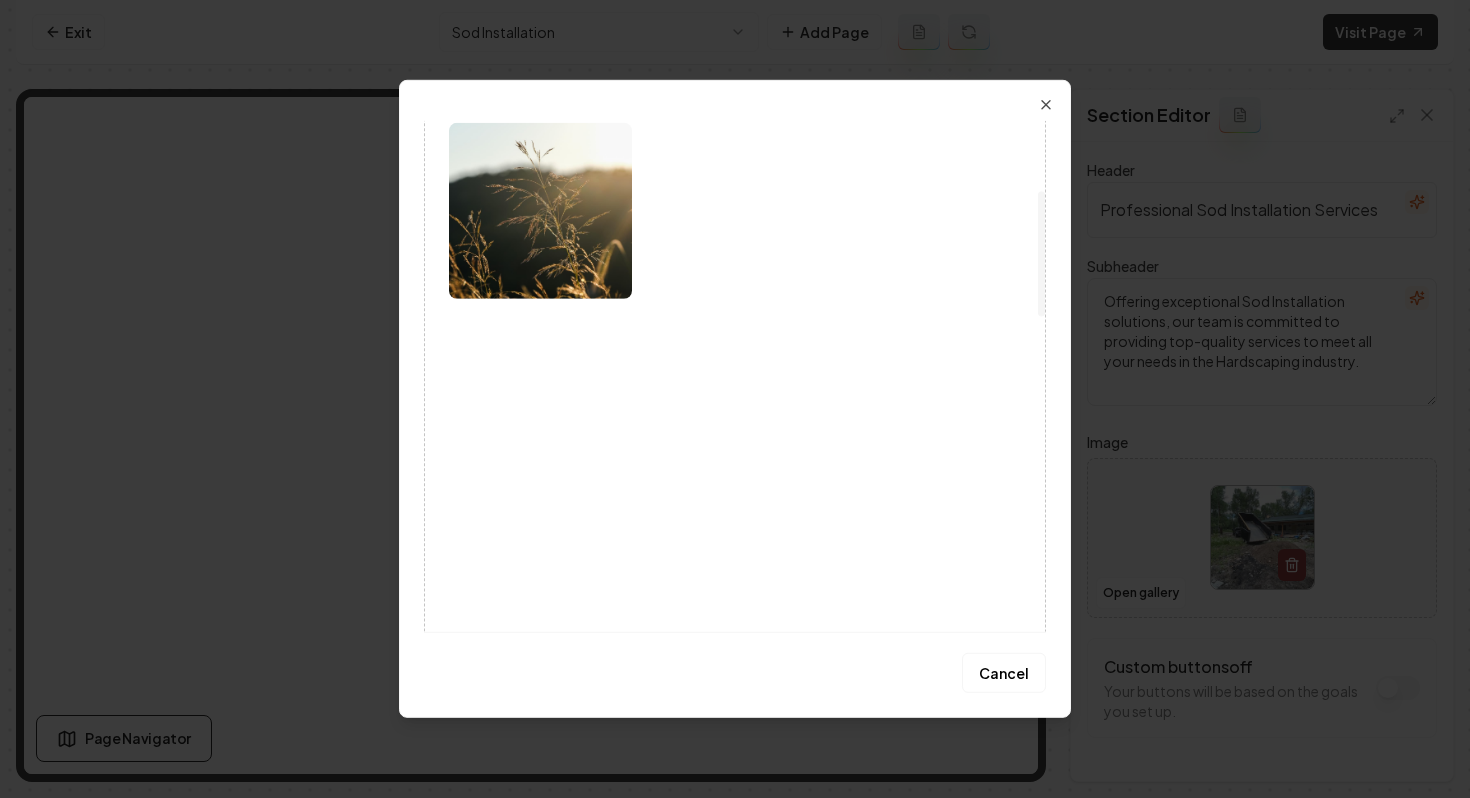 scroll, scrollTop: 139, scrollLeft: 0, axis: vertical 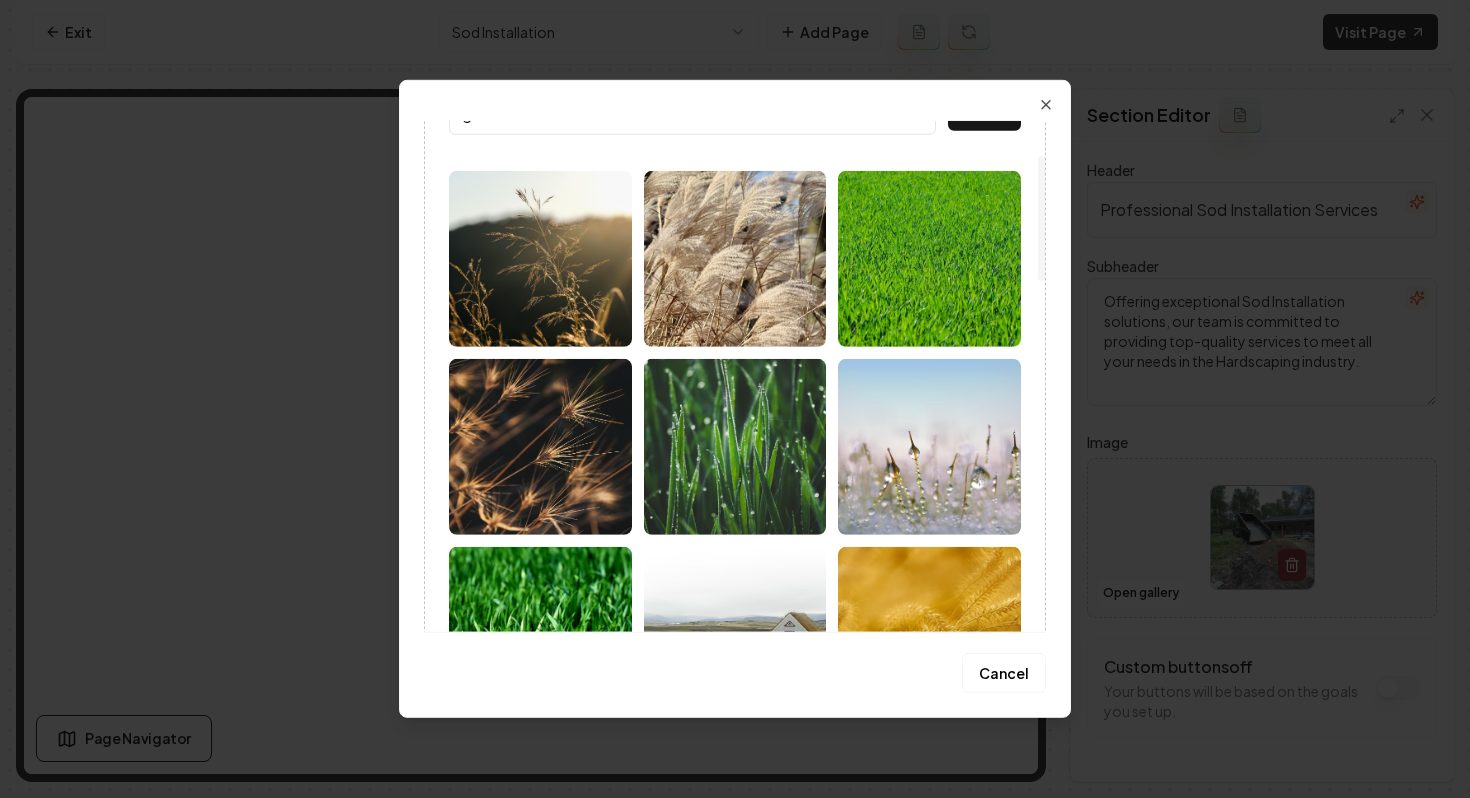 click at bounding box center [929, 259] 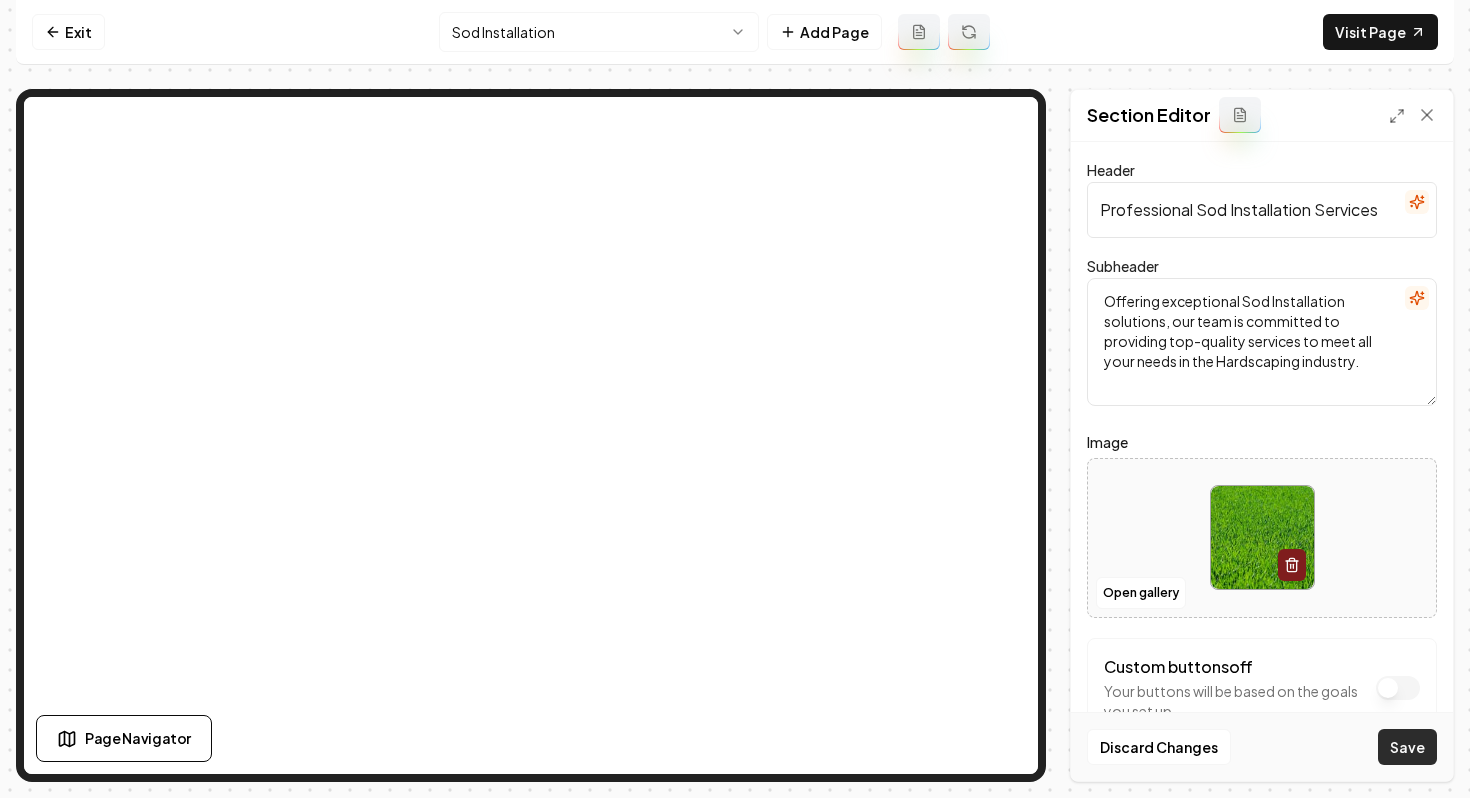 click on "Save" at bounding box center [1407, 747] 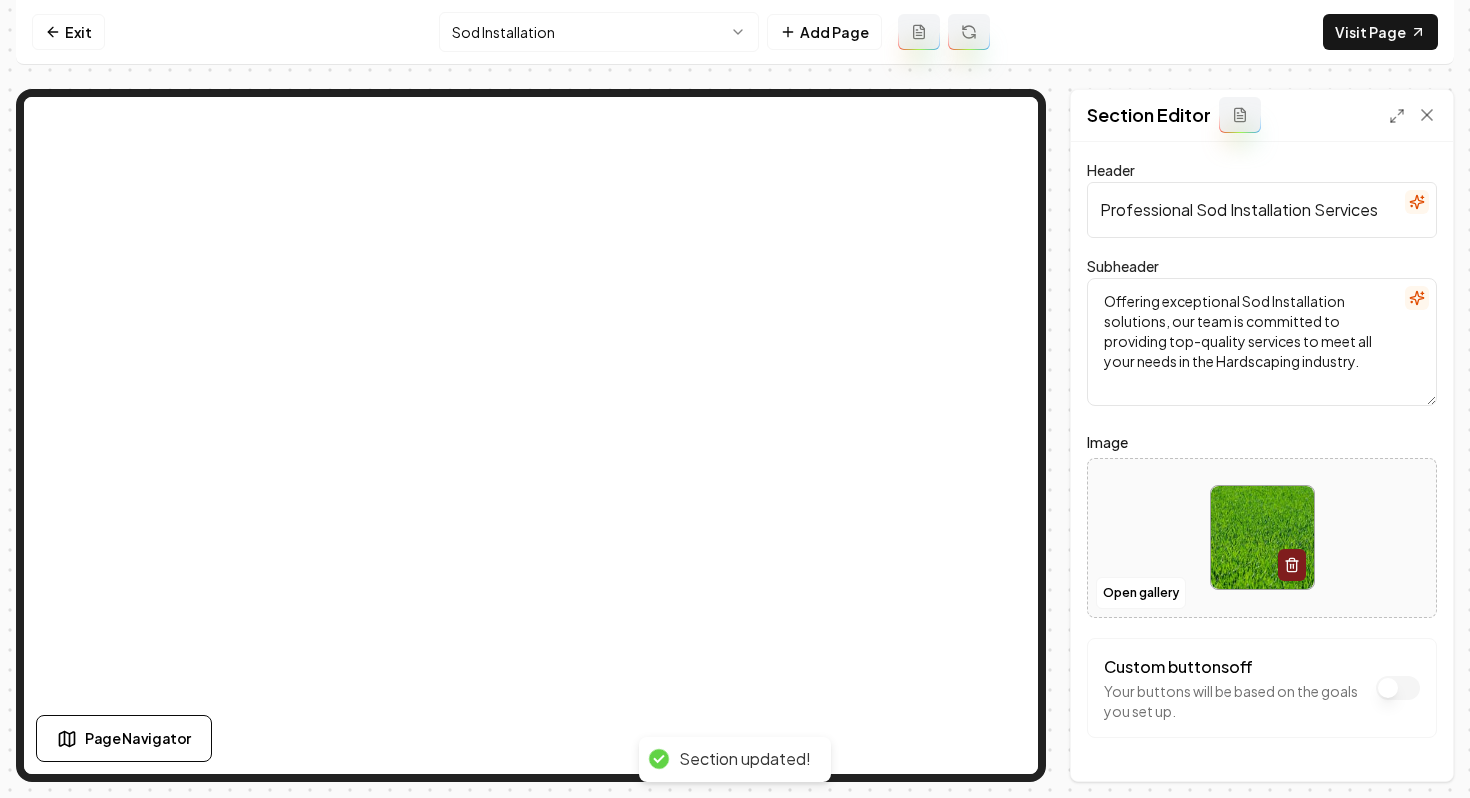 click on "Computer Required This feature is only available on a computer. Please switch to a computer to edit your site. Go back  Exit Sod Installation Add Page Visit Page  Page Navigator Page Settings Section Editor Header Professional Sod Installation Services Subheader Offering exceptional Sod Installation solutions, our team is committed to providing top-quality services to meet all your needs in the Hardscaping industry. Image Open gallery Custom buttons  off Your buttons will be based on the goals you set up. Discard Changes Save Section updated! /dashboard/sites/9be74995-2f4c-473a-ad9d-a2fe2ed41544/pages/5b235dc6-ee32-437d-b43f-c5f4ce29a468" at bounding box center [735, 399] 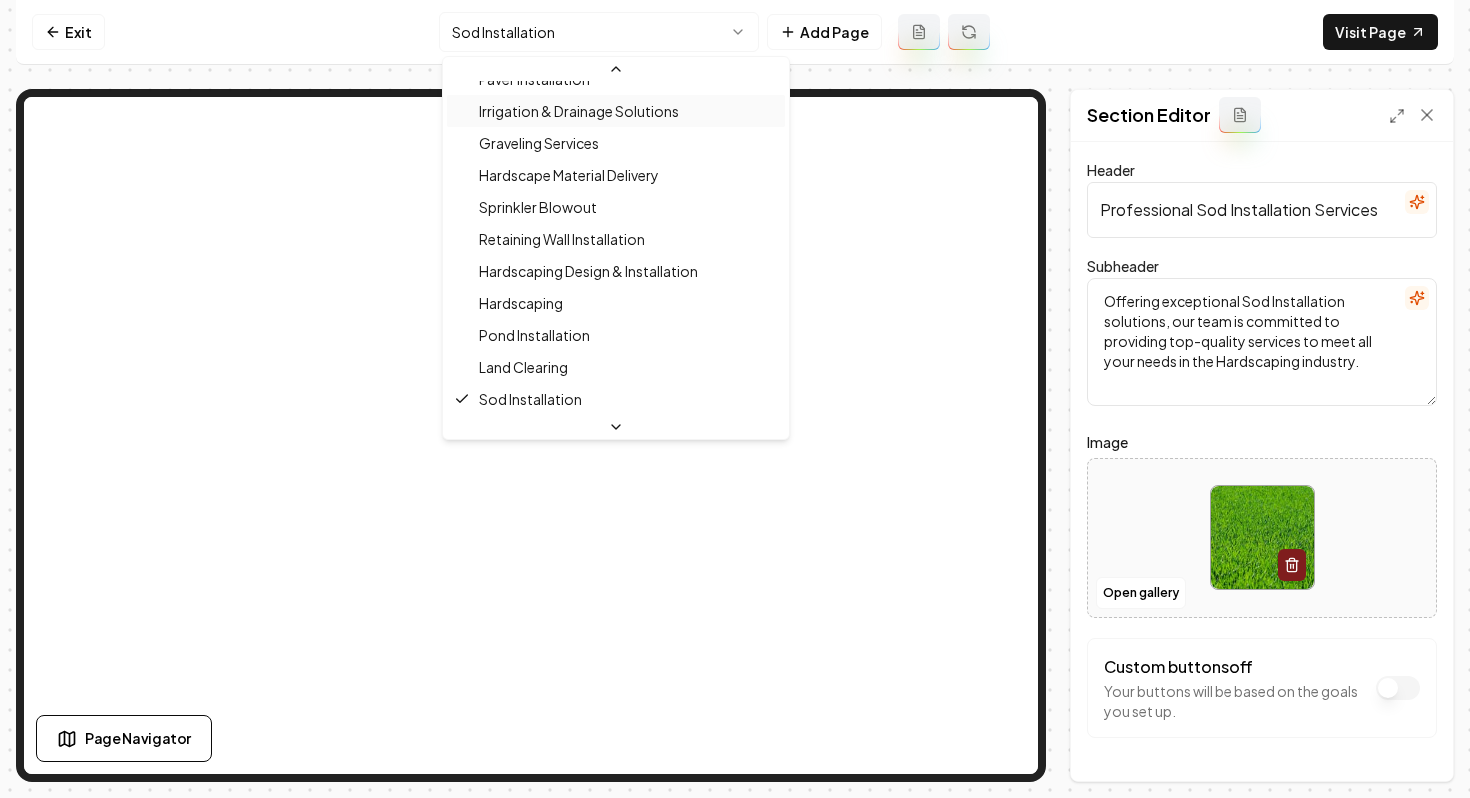 scroll, scrollTop: 0, scrollLeft: 0, axis: both 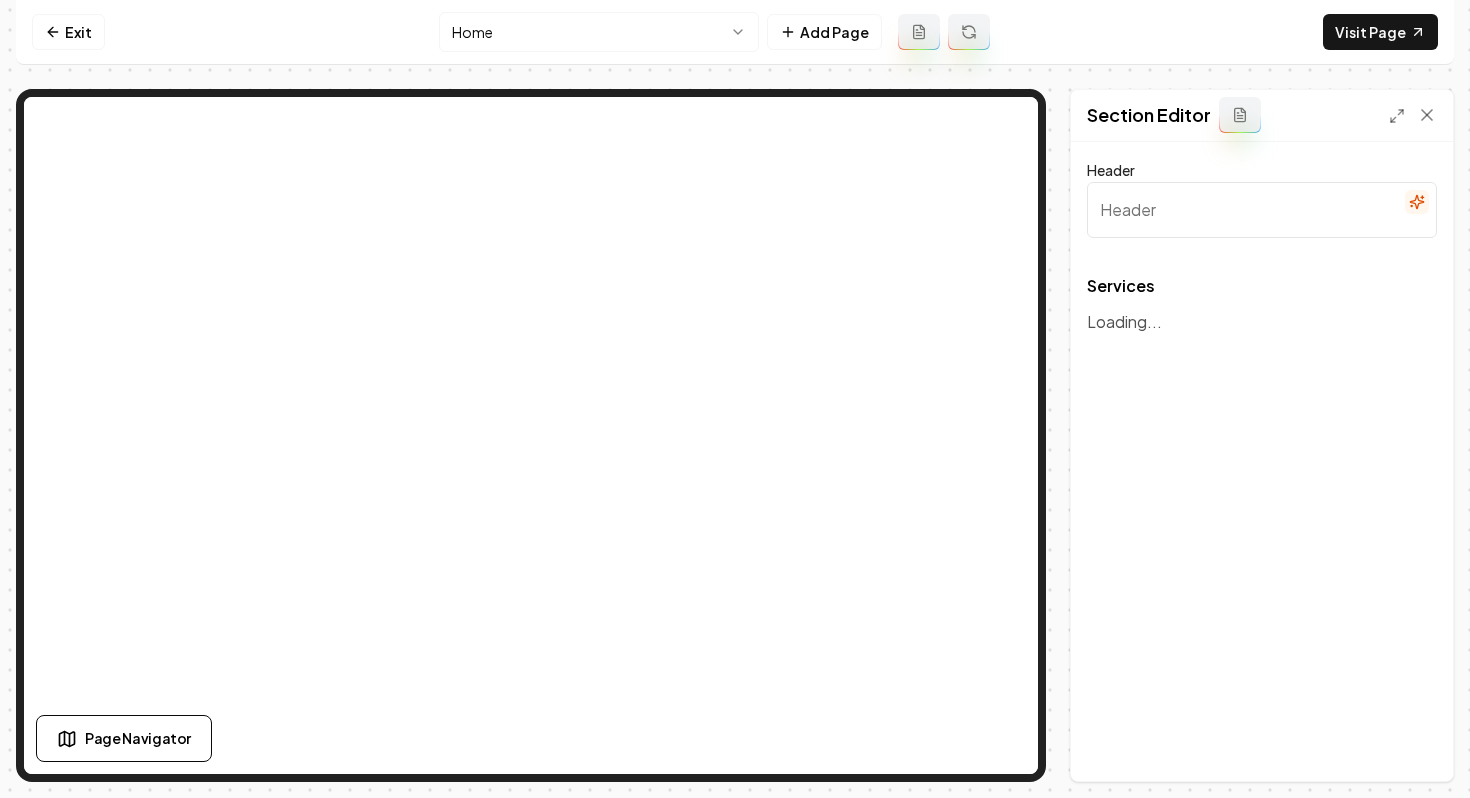 type on "Distinctive Hardscaping Services" 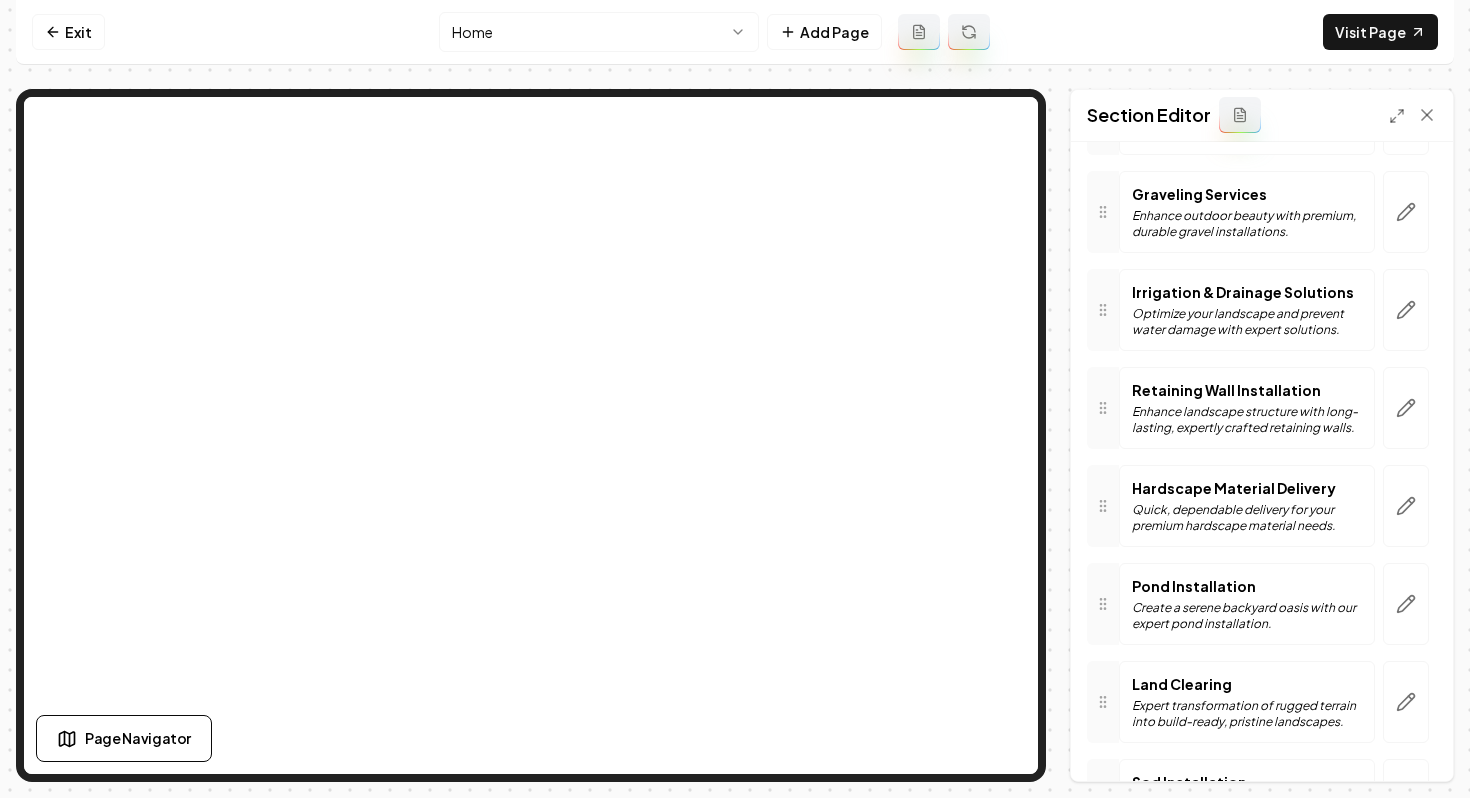 scroll, scrollTop: 566, scrollLeft: 0, axis: vertical 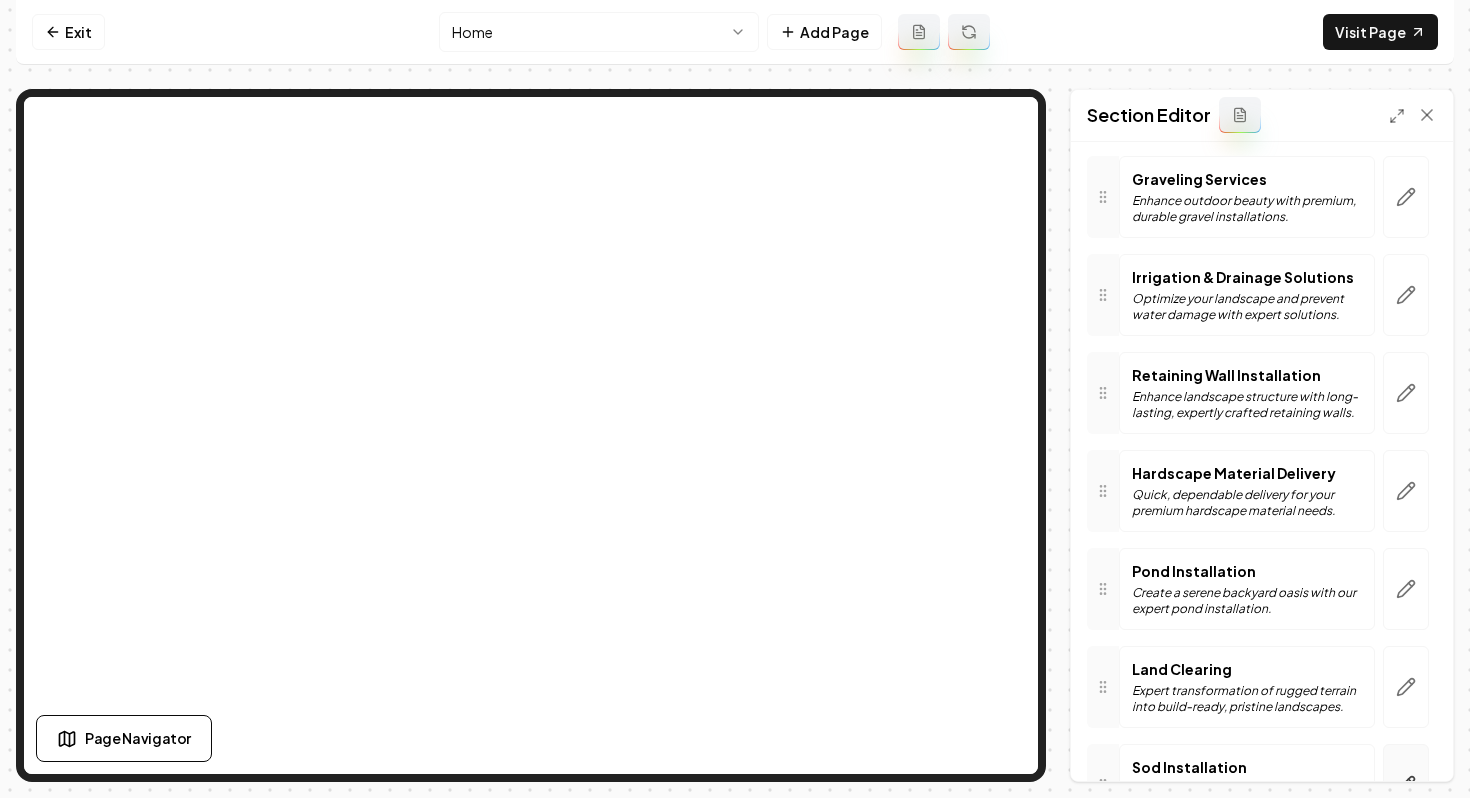 click at bounding box center (1406, 785) 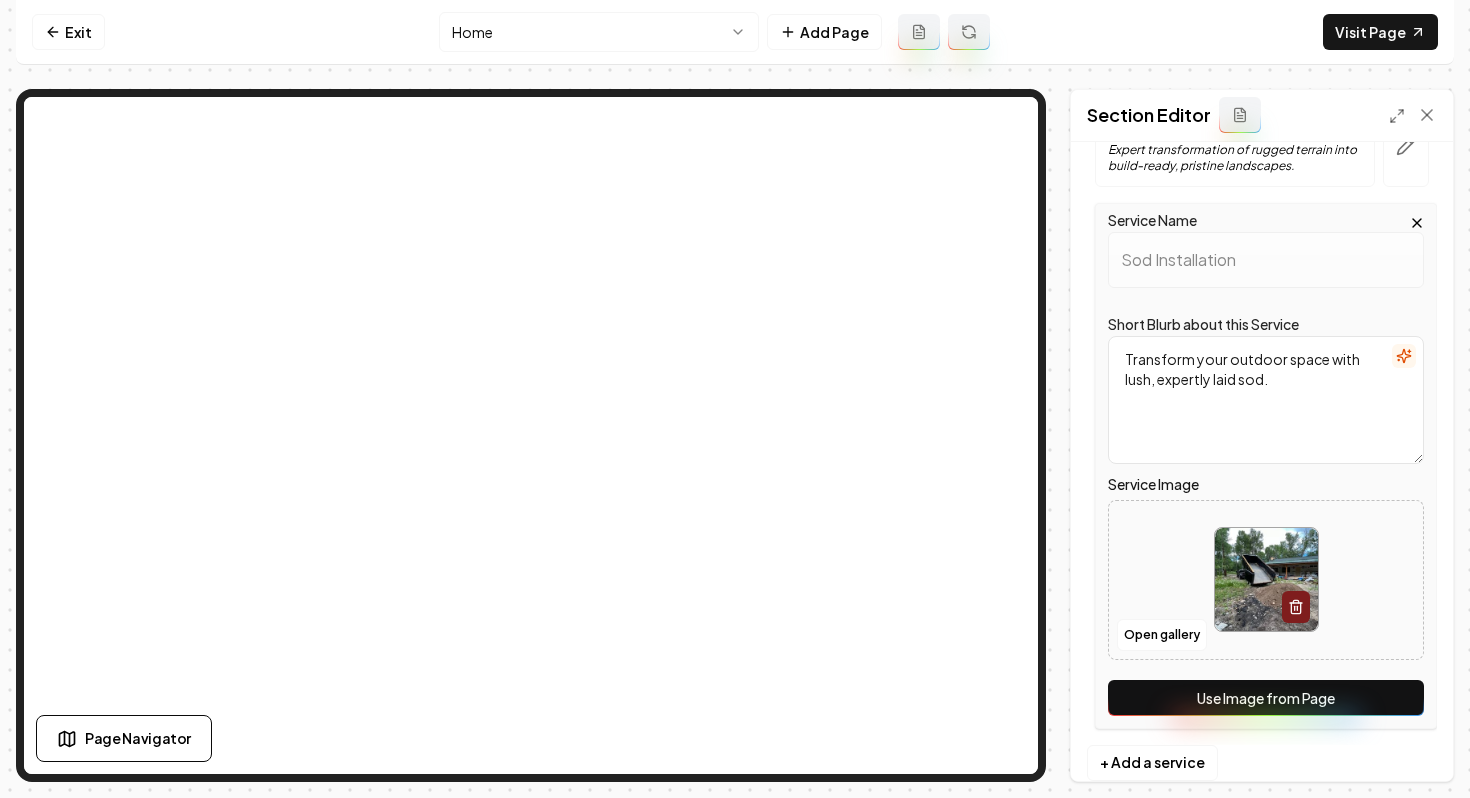 scroll, scrollTop: 1103, scrollLeft: 0, axis: vertical 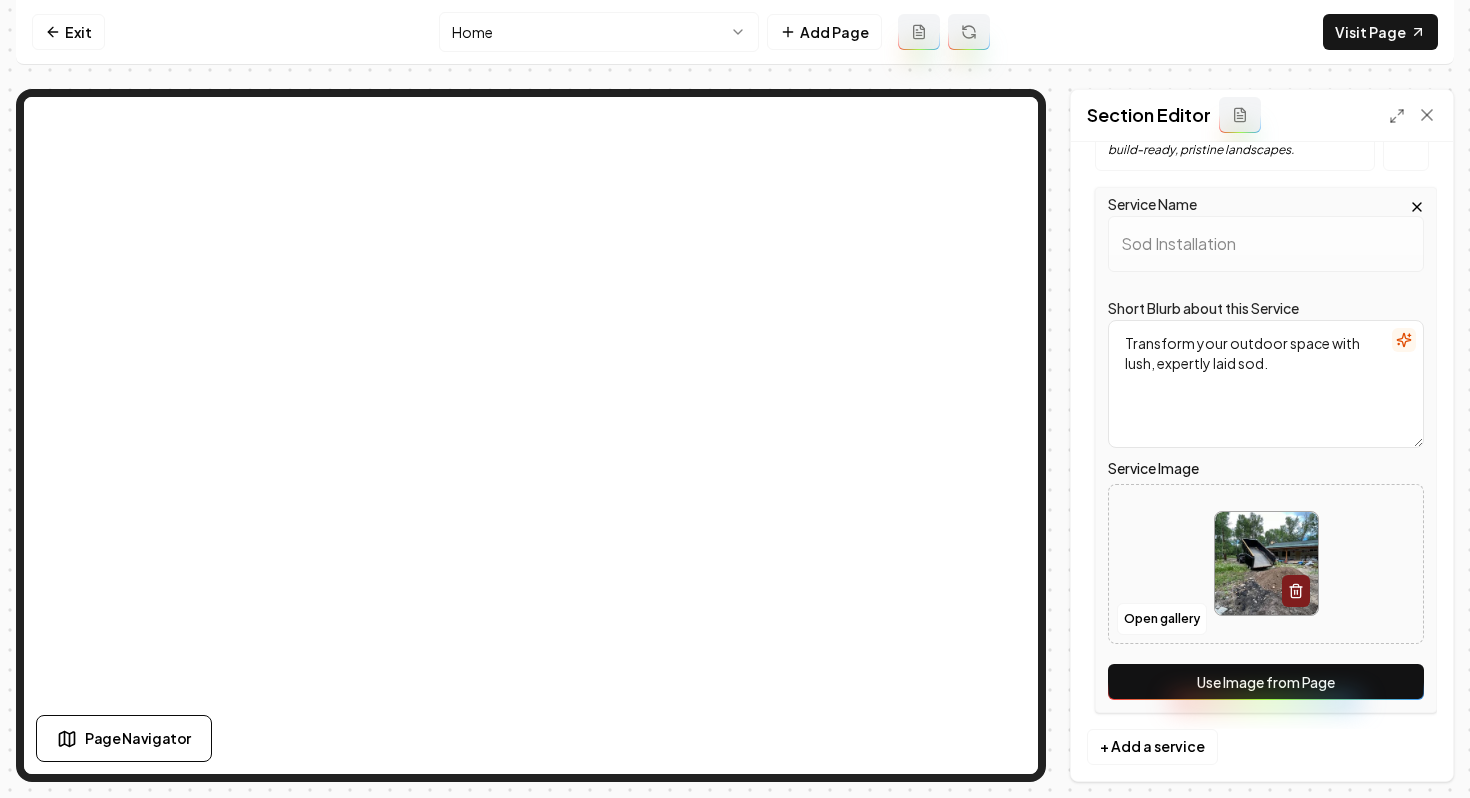 click on "Use Image from Page" at bounding box center [1266, 682] 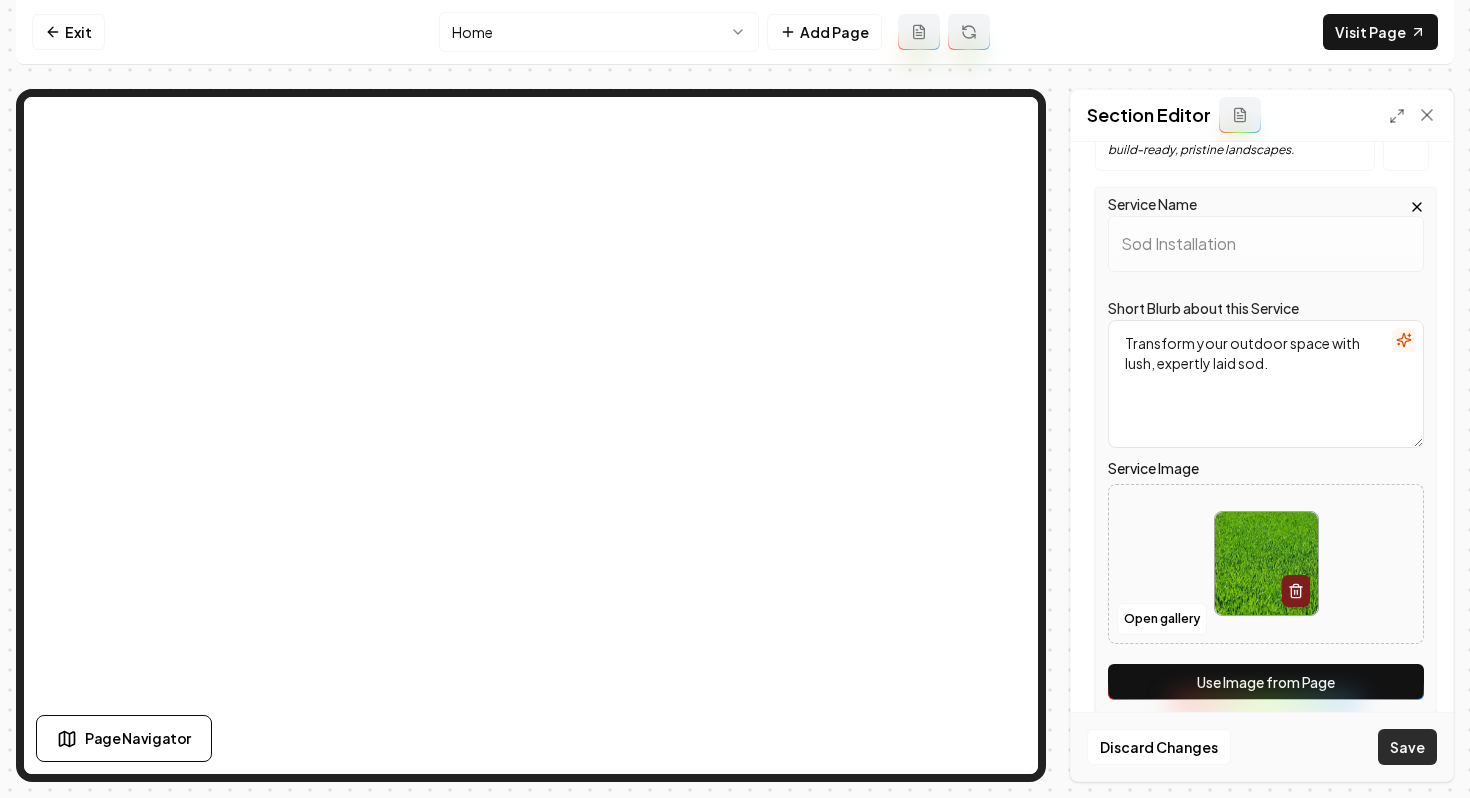 click on "Save" at bounding box center [1407, 747] 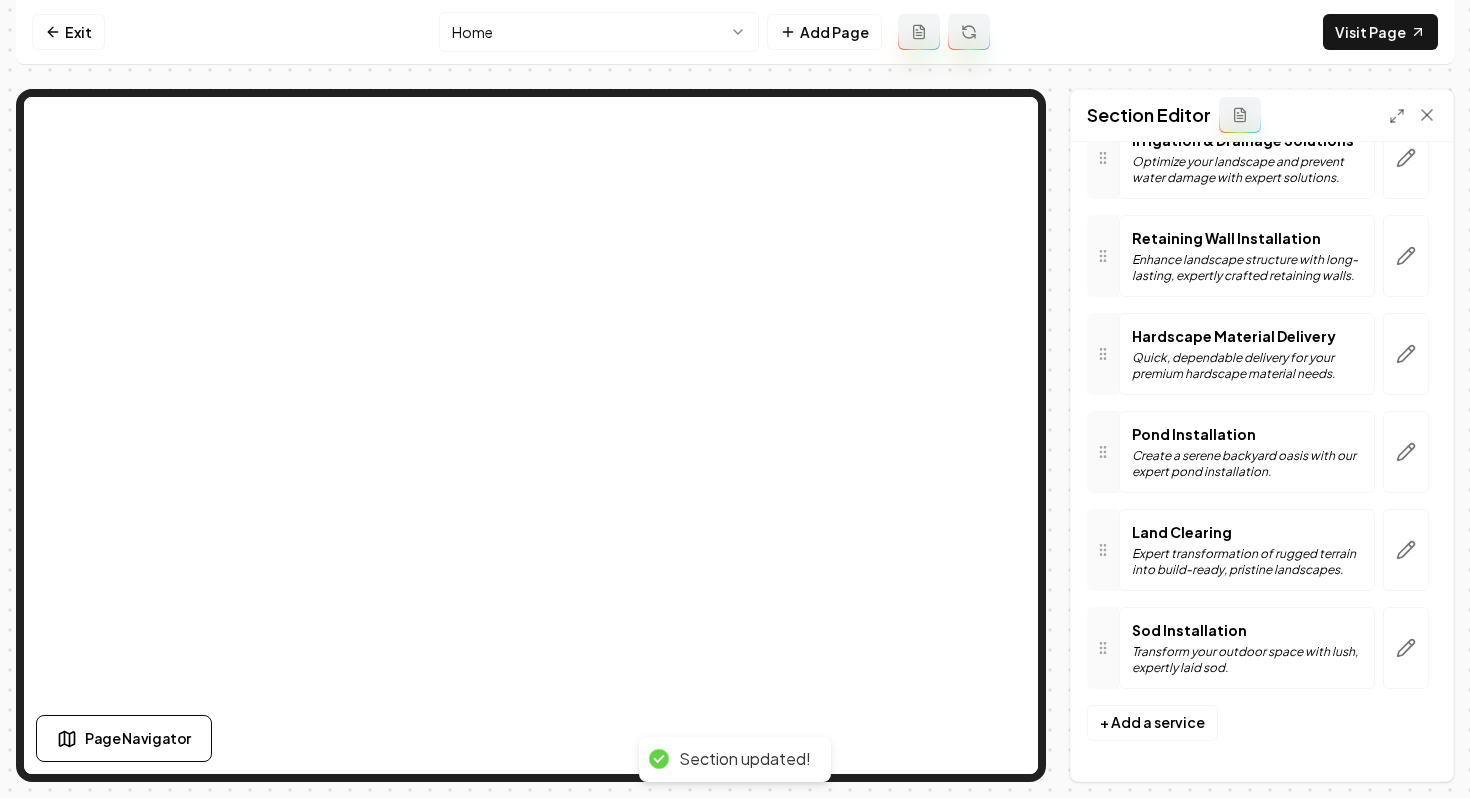 scroll, scrollTop: 682, scrollLeft: 0, axis: vertical 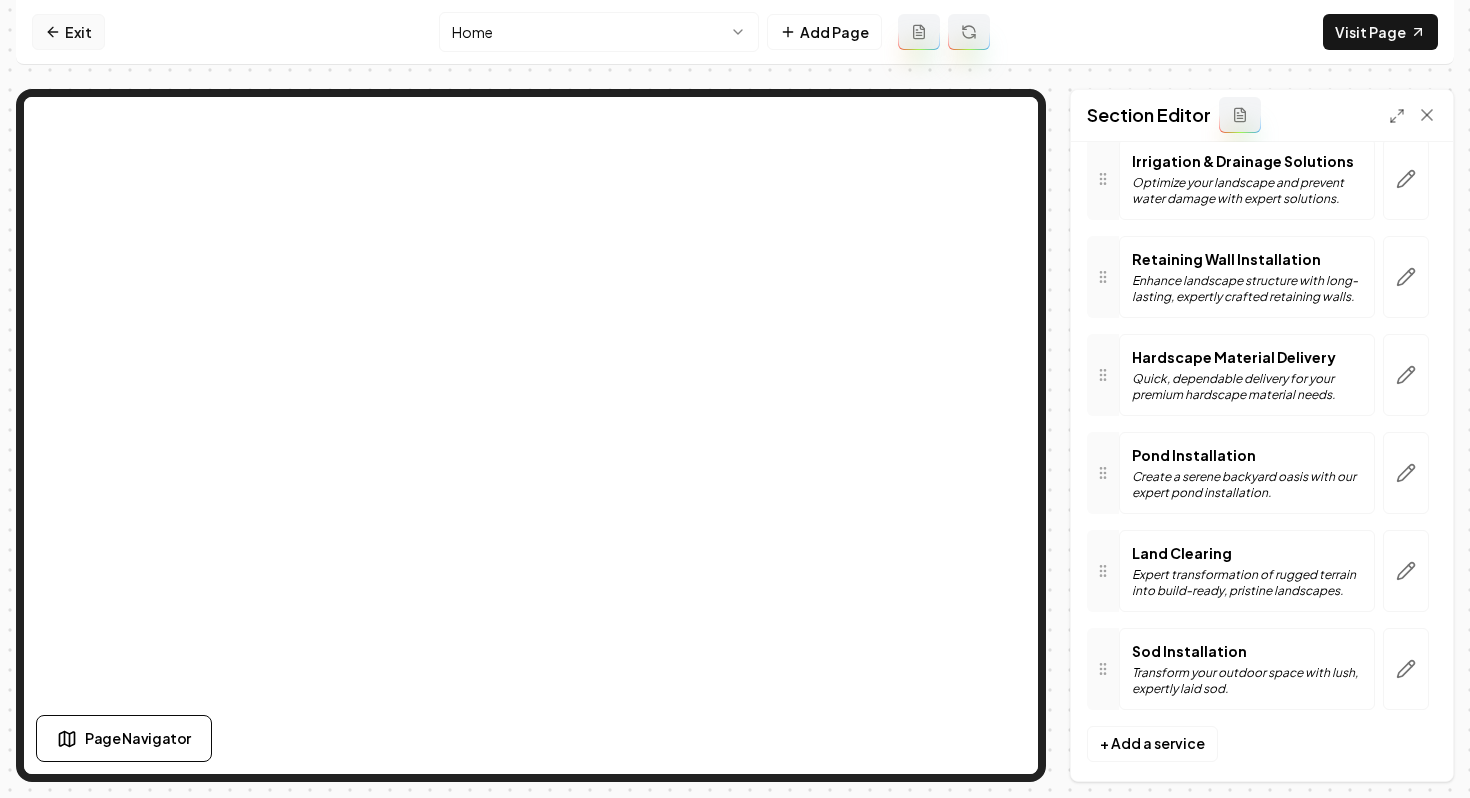 click 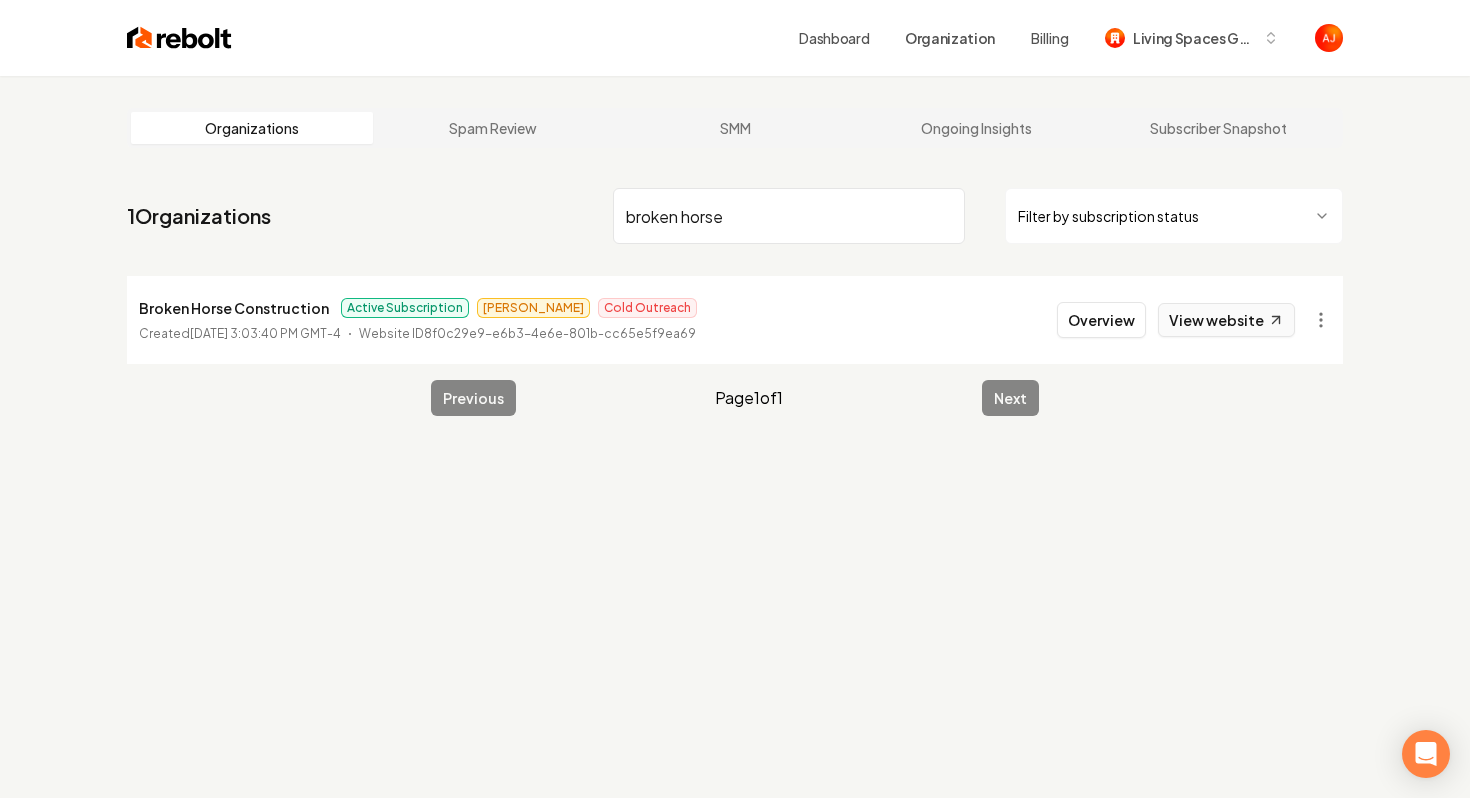 type on "broken horse" 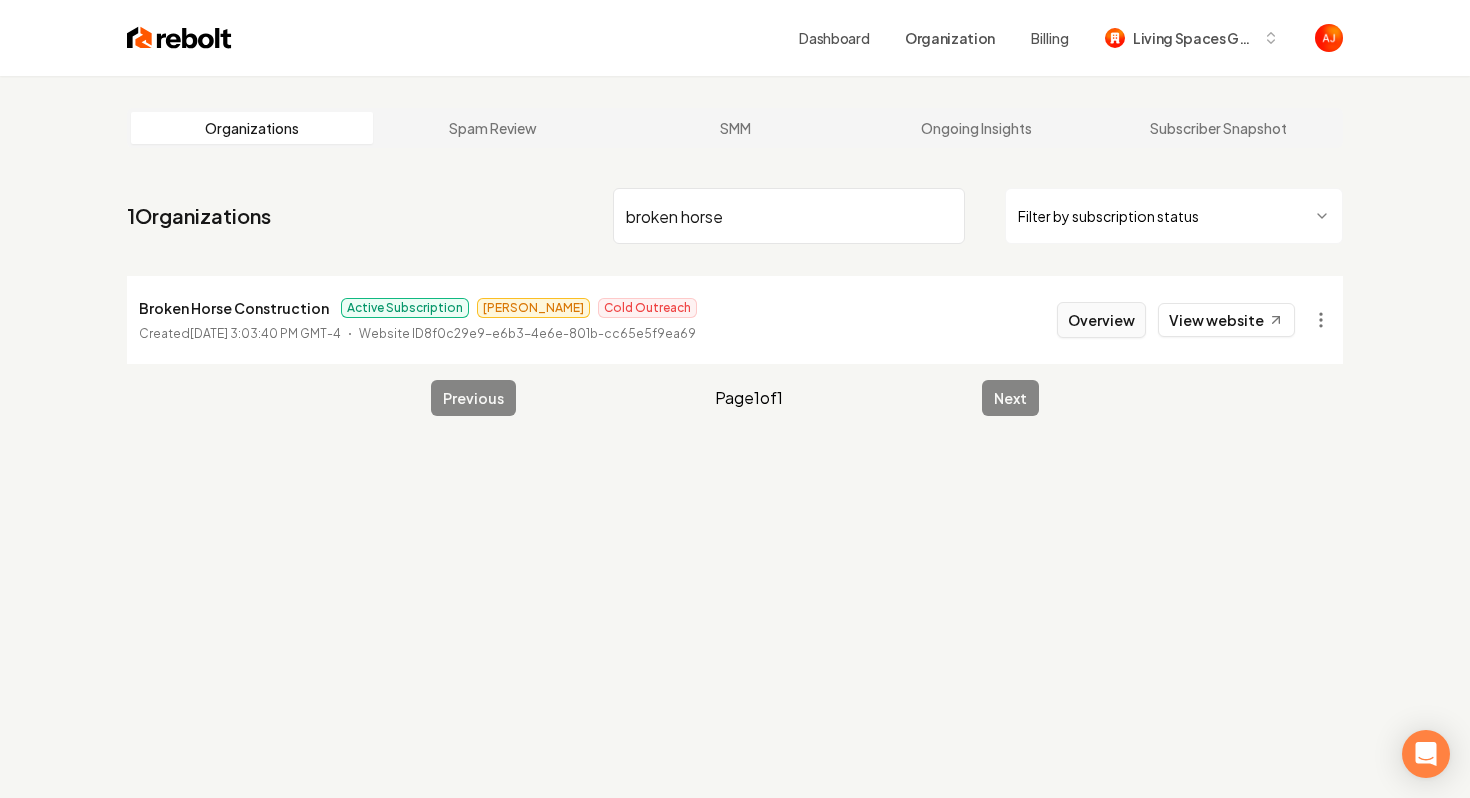 click on "Overview" at bounding box center [1101, 320] 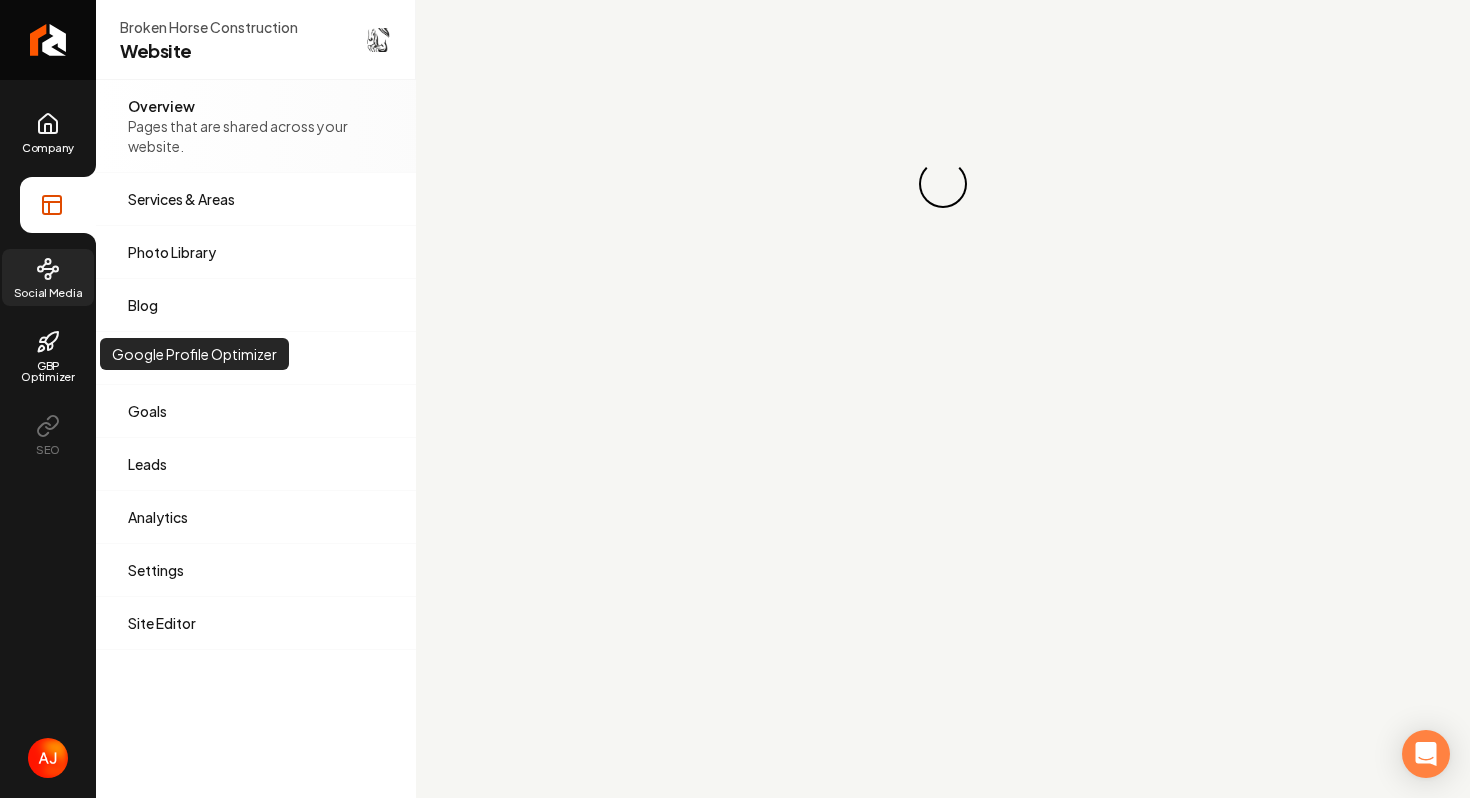 click 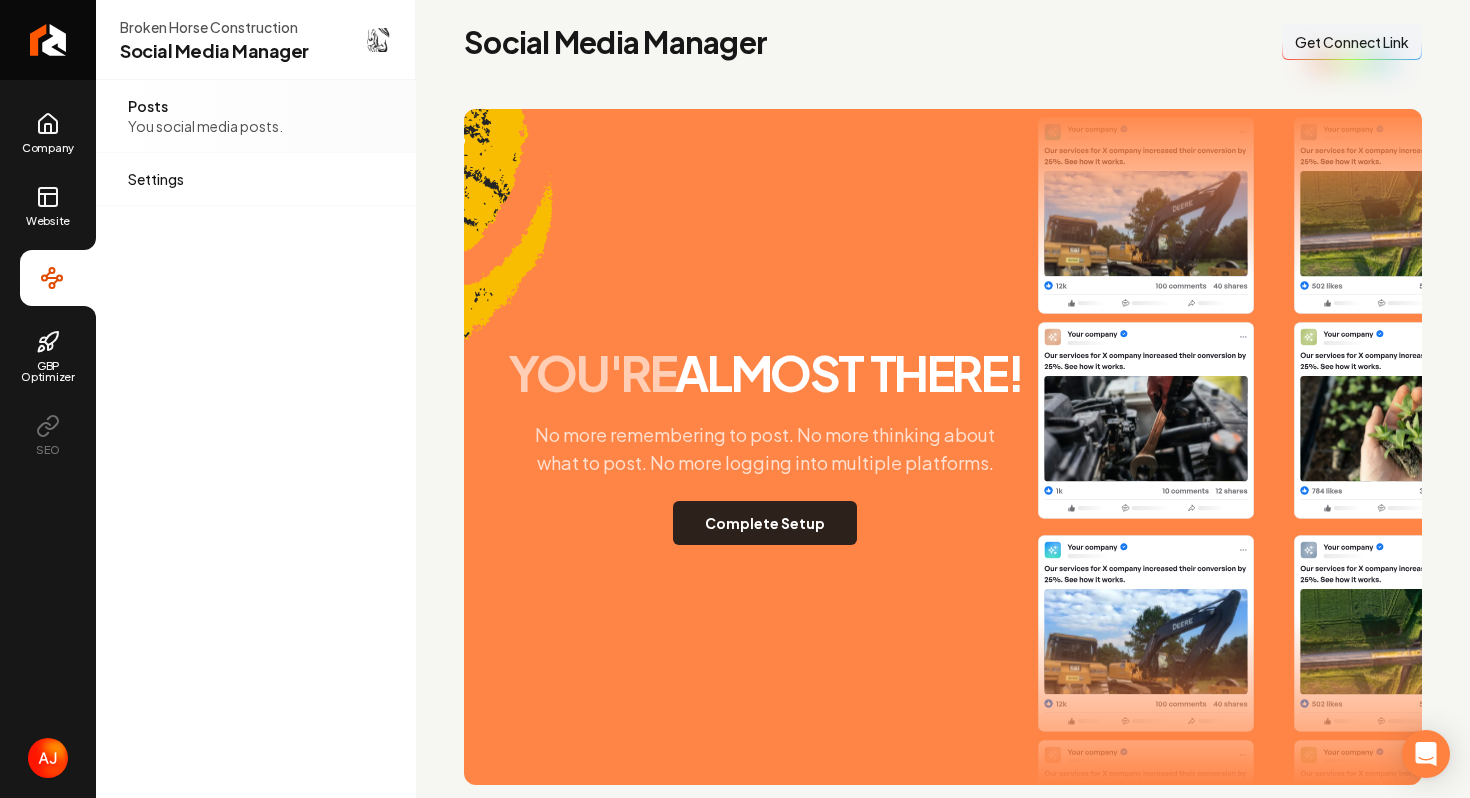 click on "Complete Setup" at bounding box center (765, 523) 